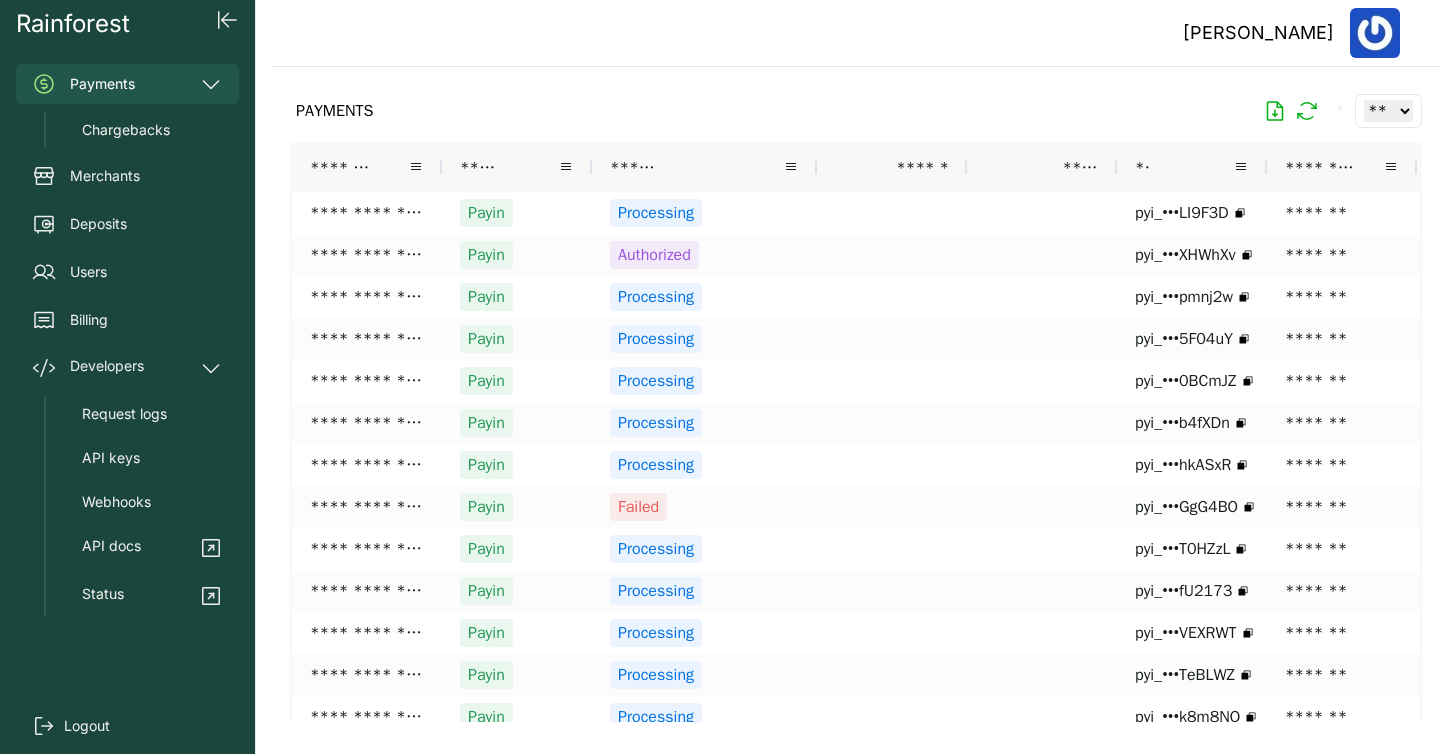 scroll, scrollTop: 0, scrollLeft: 0, axis: both 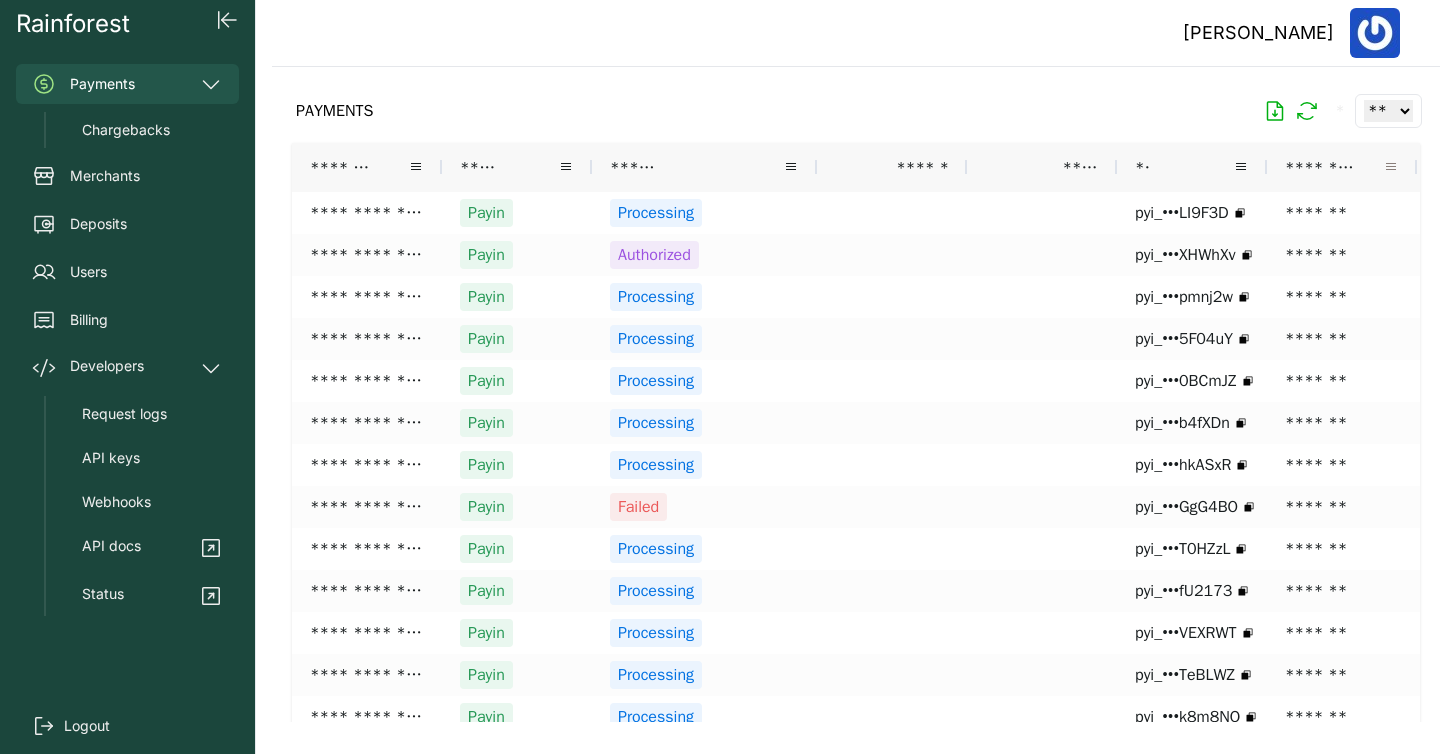 click at bounding box center (1391, 167) 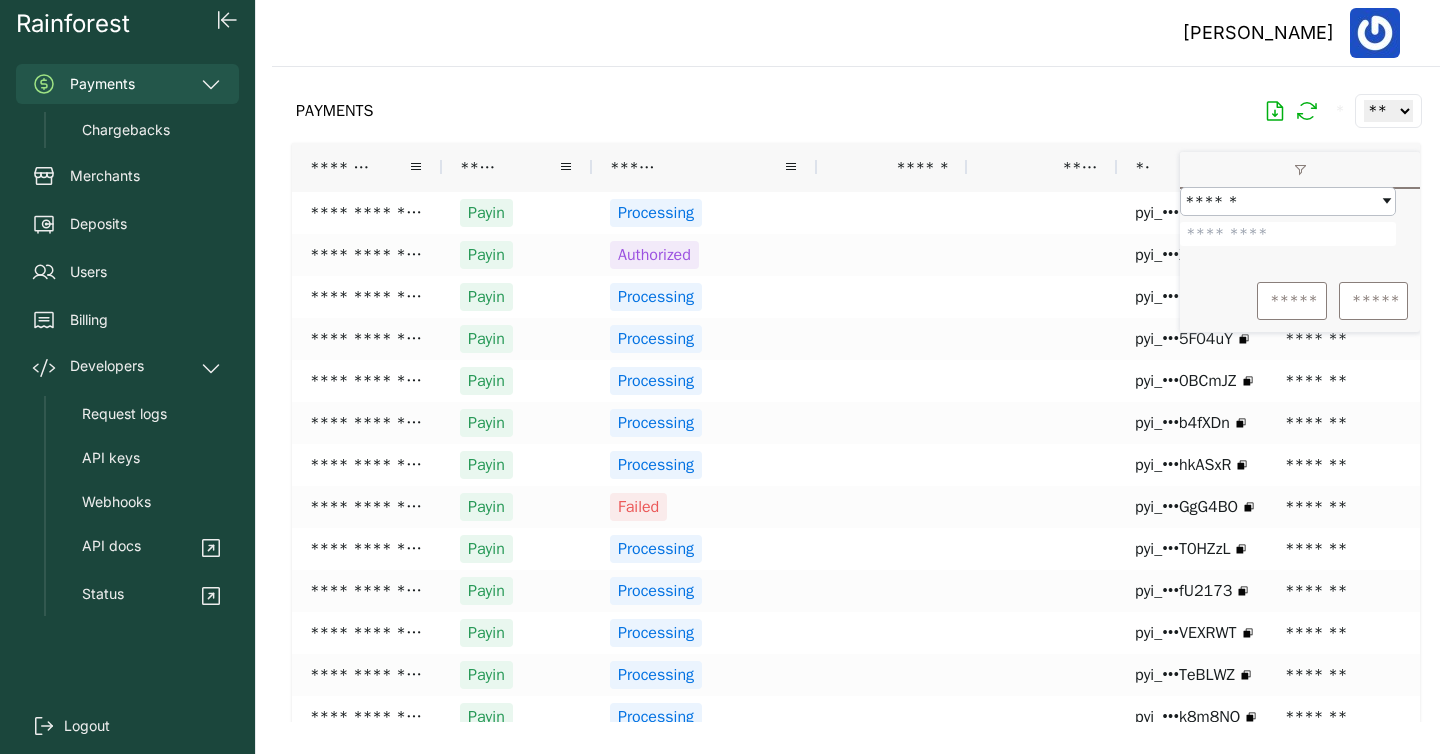 type on "*******" 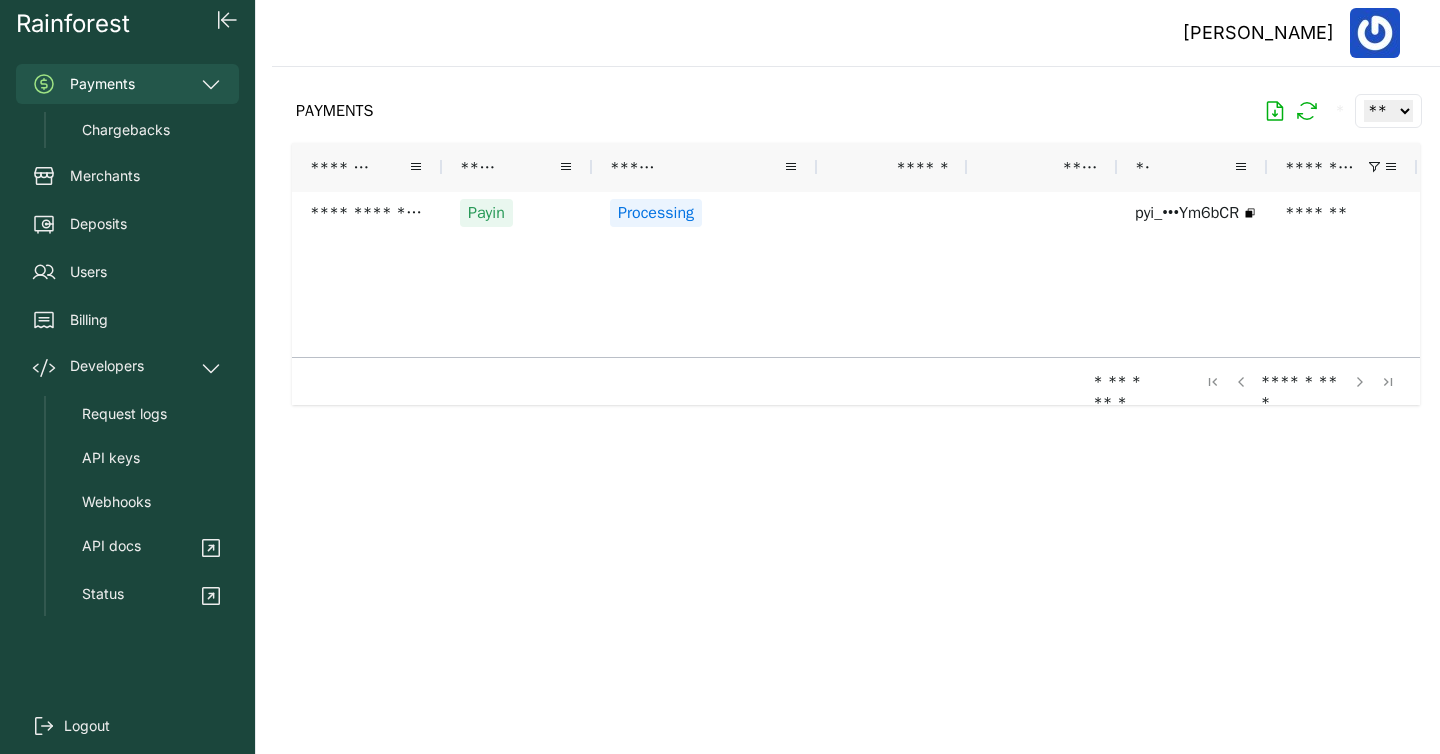 click on "**********" at bounding box center (1167, 267) 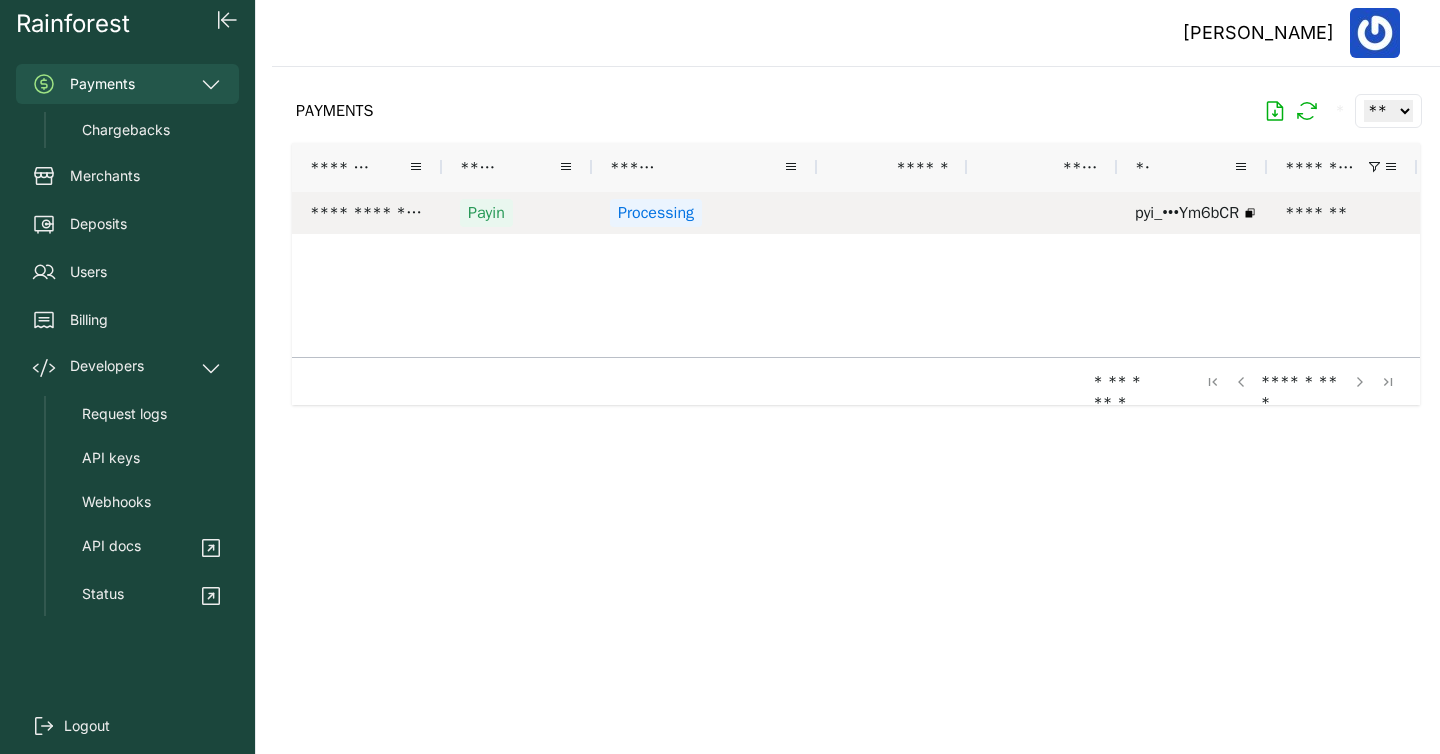 click on "Processing" at bounding box center [656, 213] 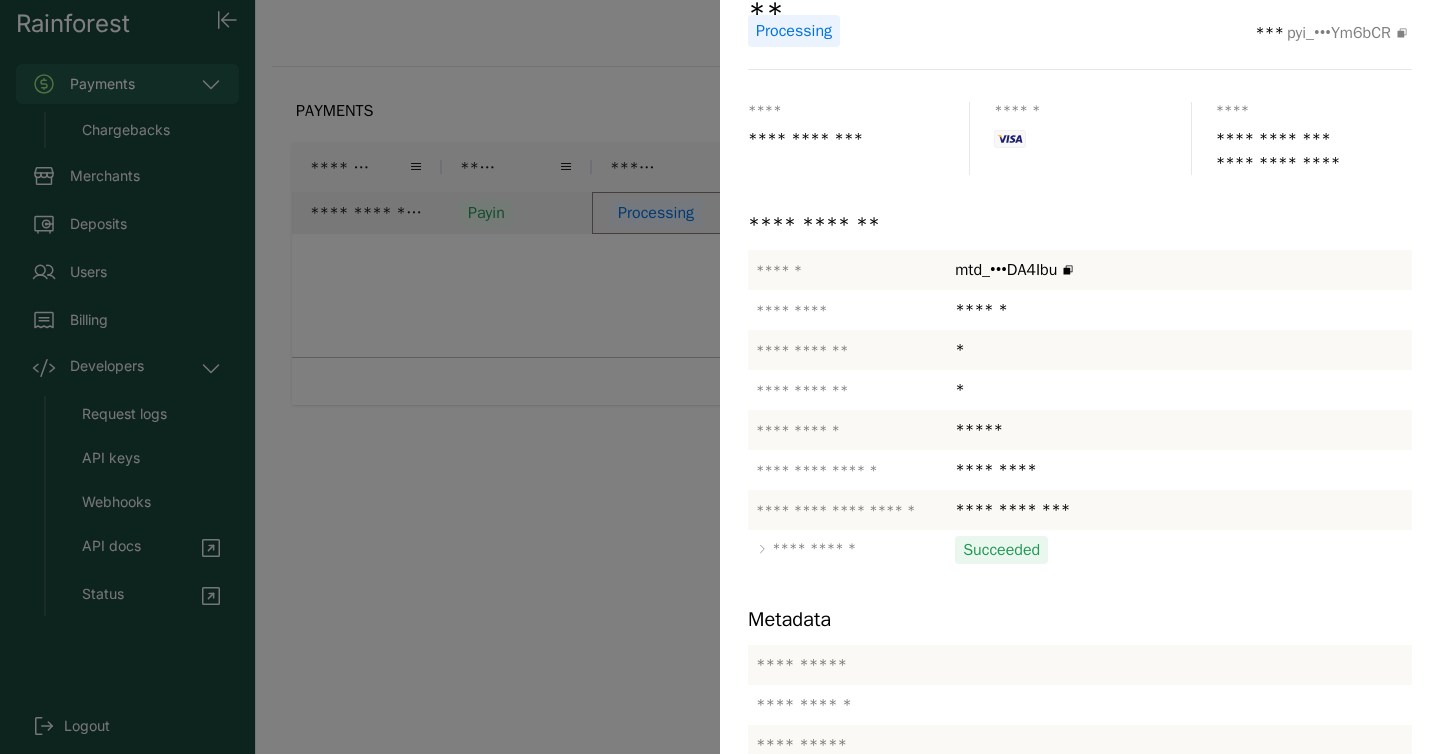 scroll, scrollTop: 122, scrollLeft: 0, axis: vertical 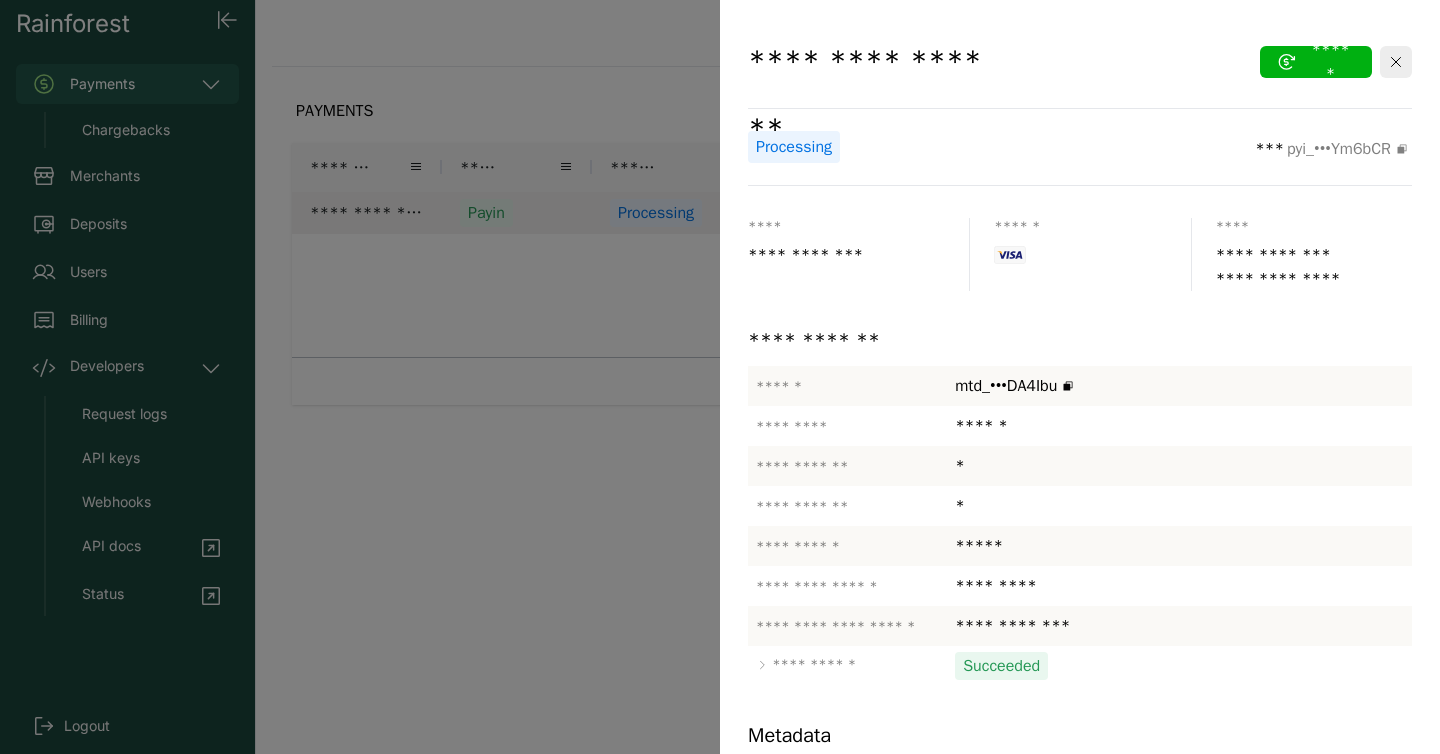 click at bounding box center [720, 377] 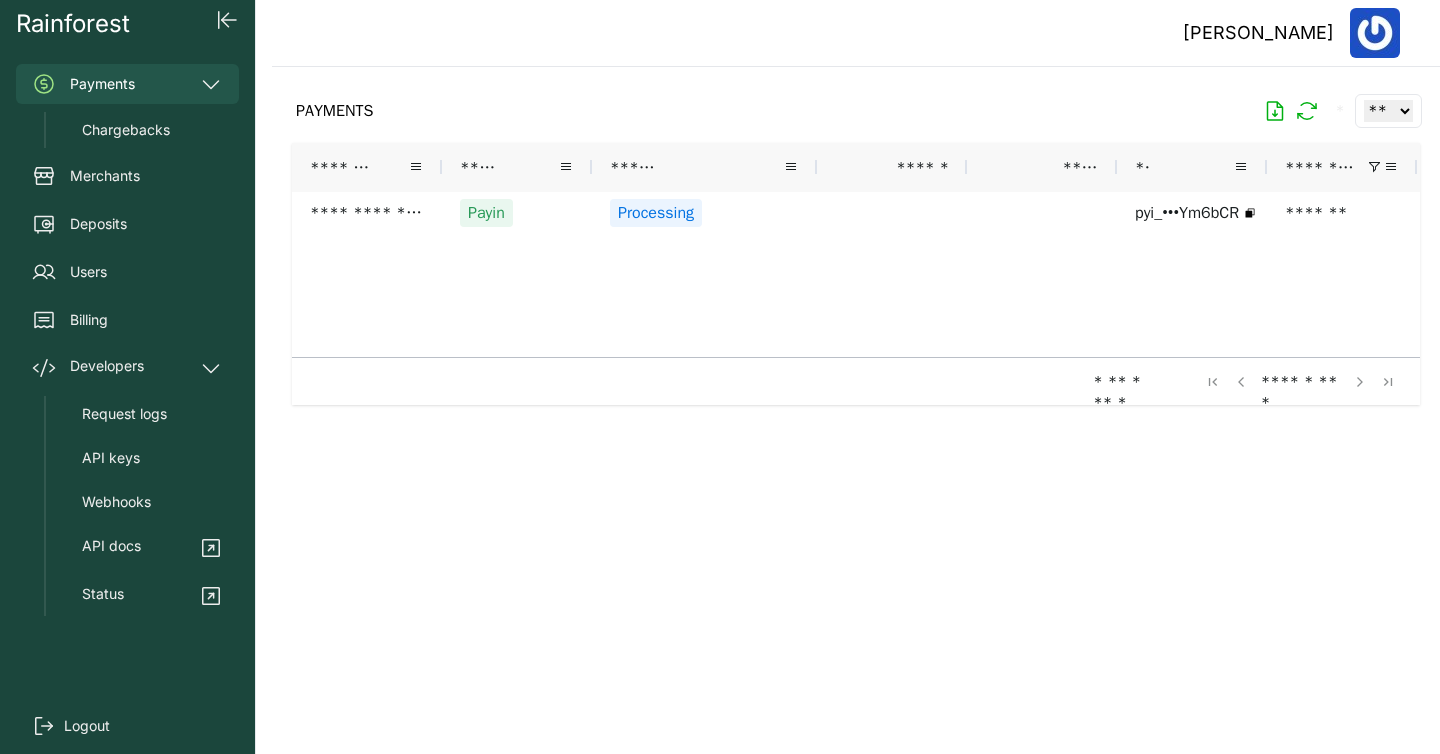 click on "Payments" at bounding box center (127, 84) 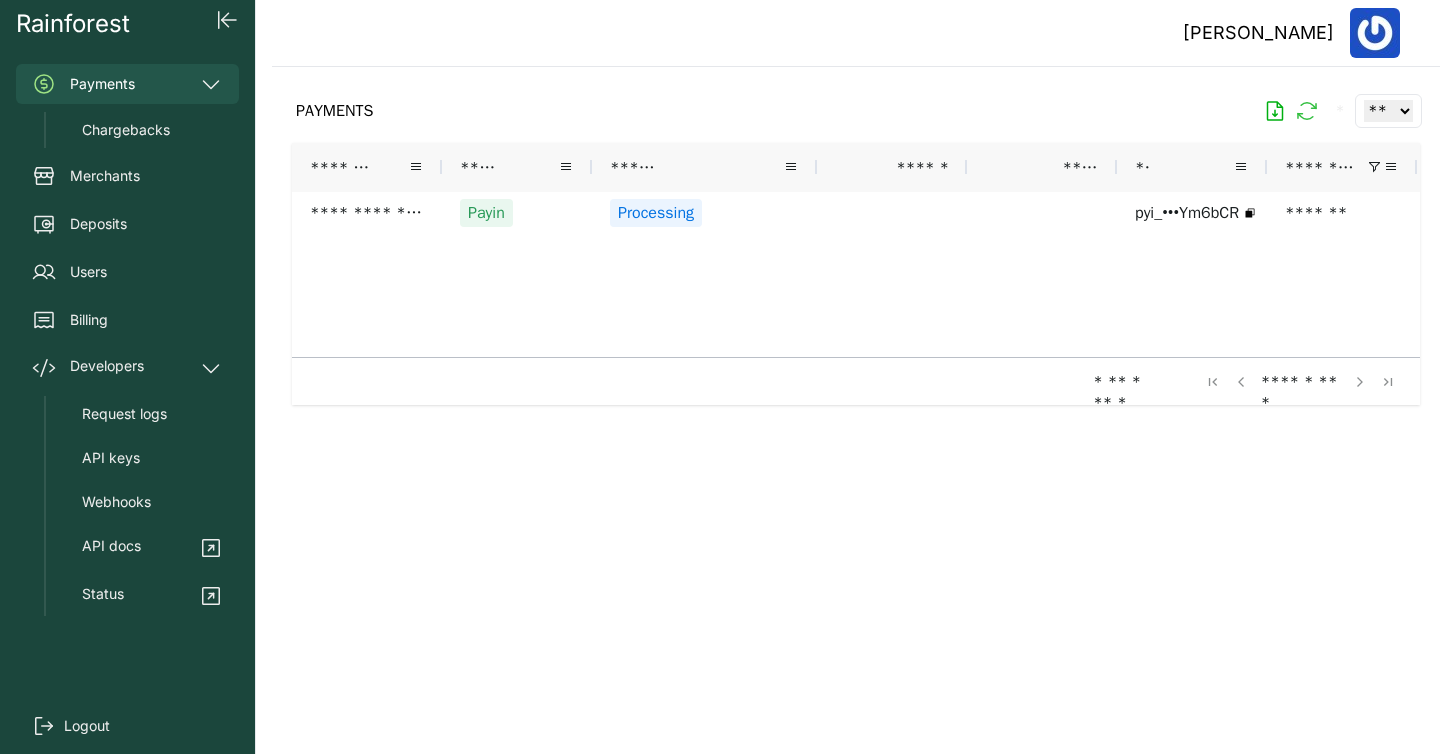 click 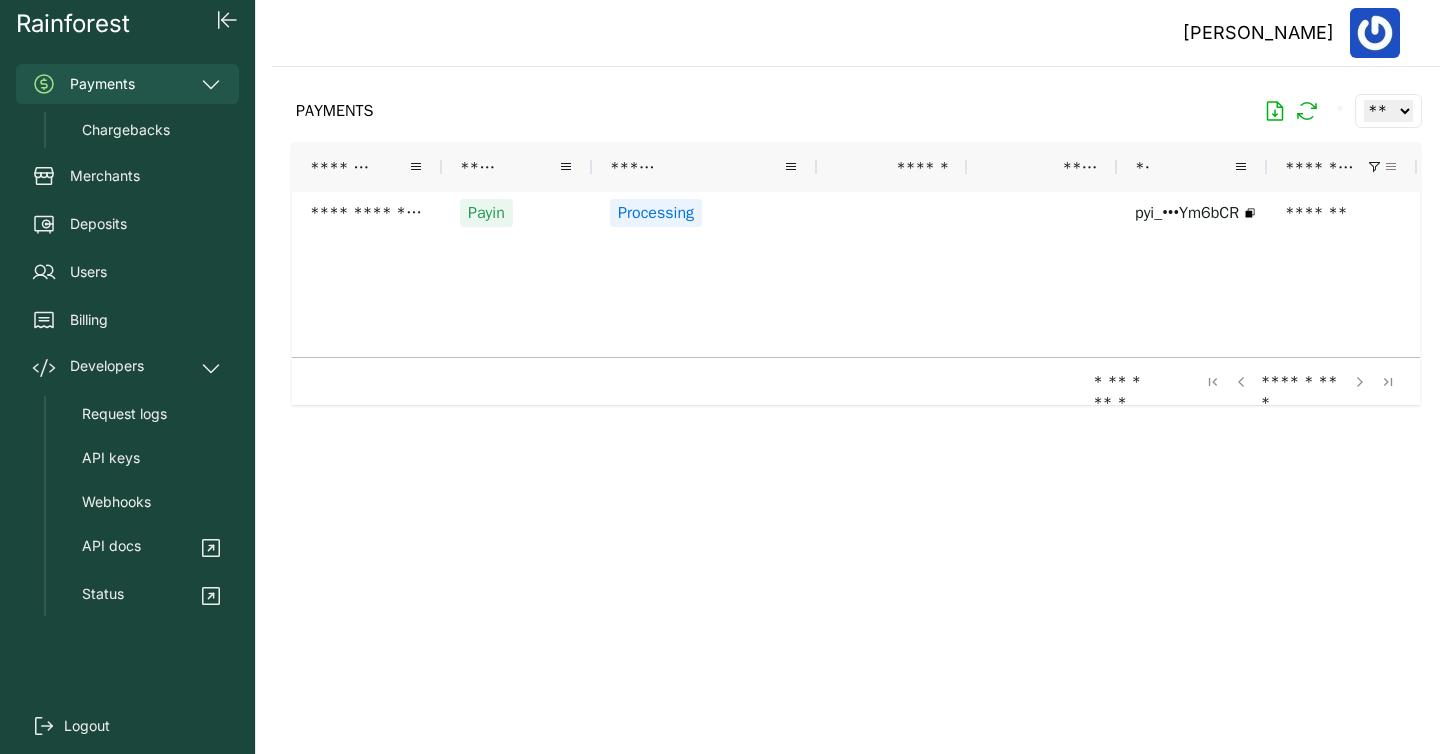 click at bounding box center [1391, 167] 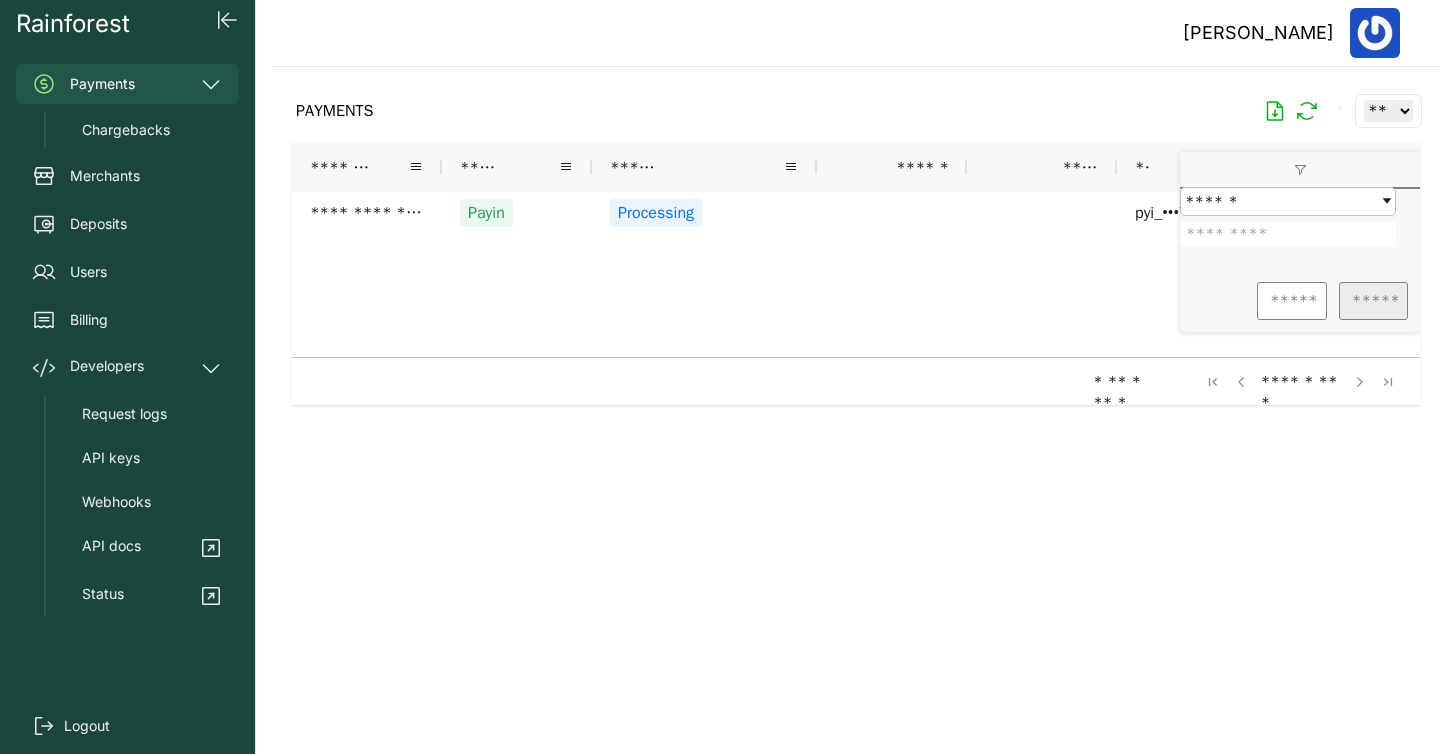 click on "*****" at bounding box center [1373, 301] 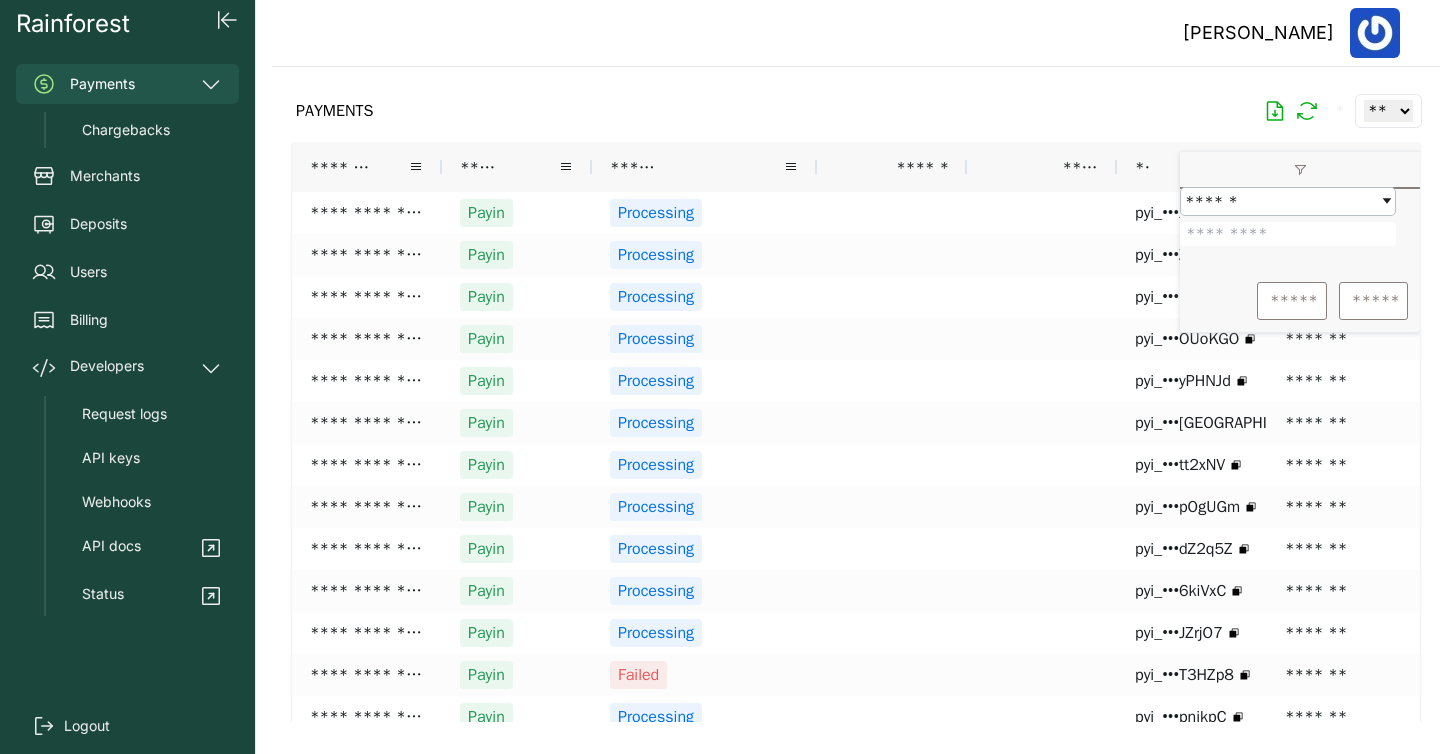 click on "[PERSON_NAME]" at bounding box center (856, 33) 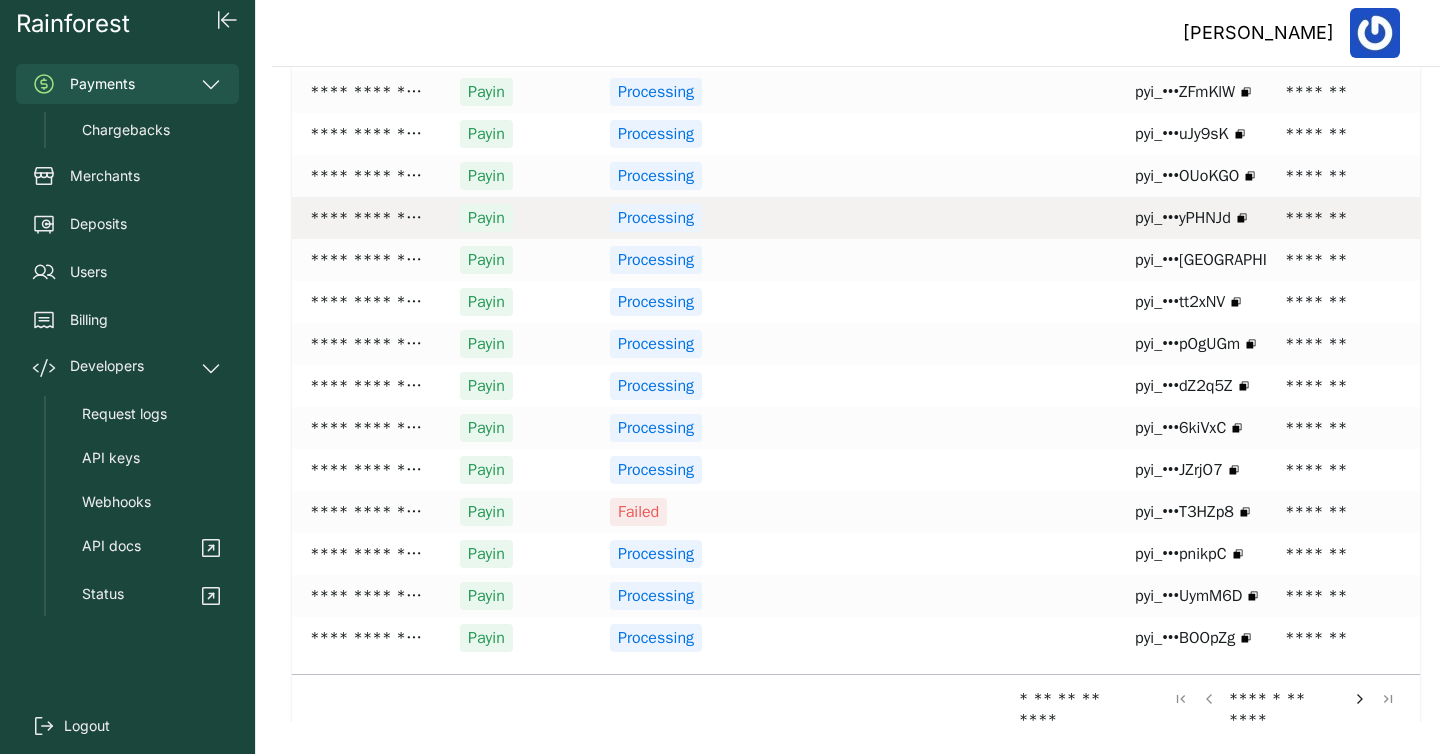 scroll, scrollTop: 0, scrollLeft: 0, axis: both 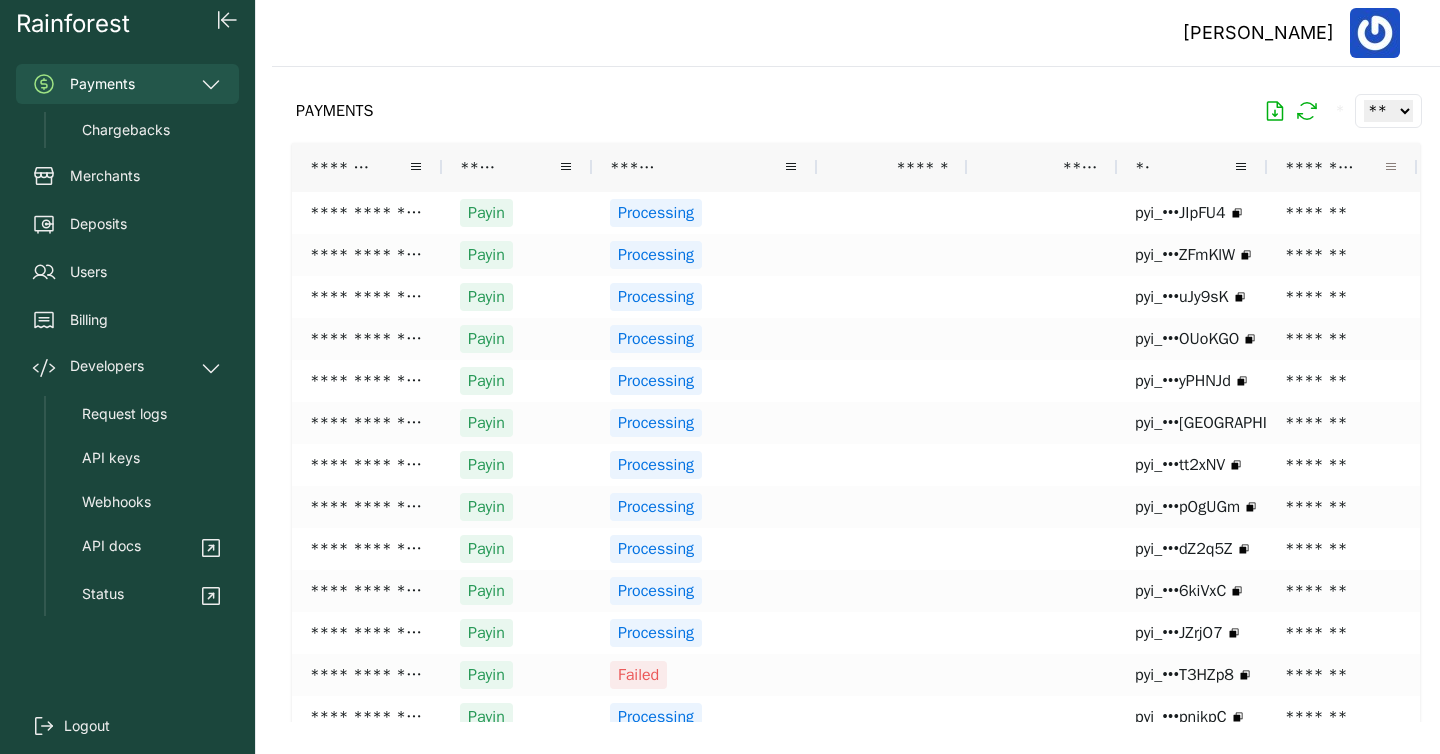 click at bounding box center [1391, 167] 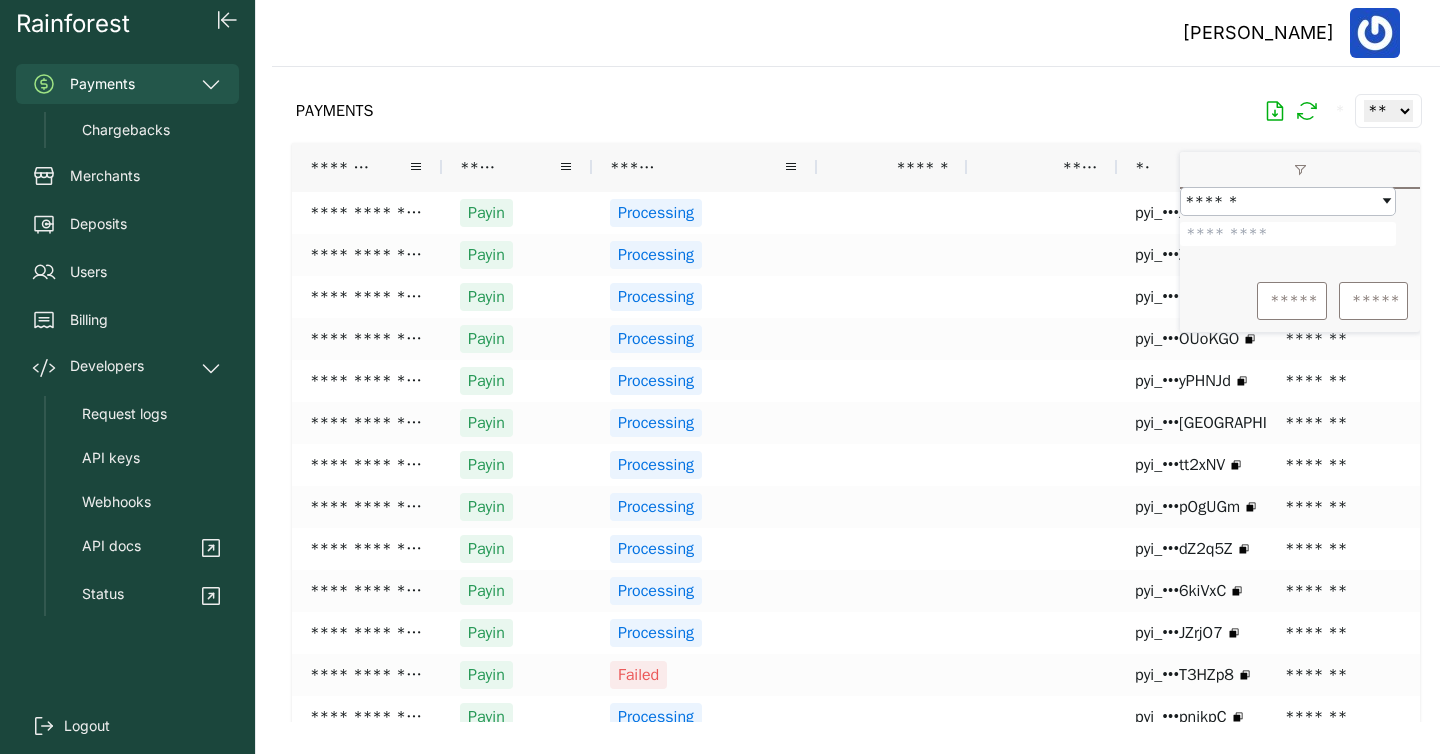 type on "*******" 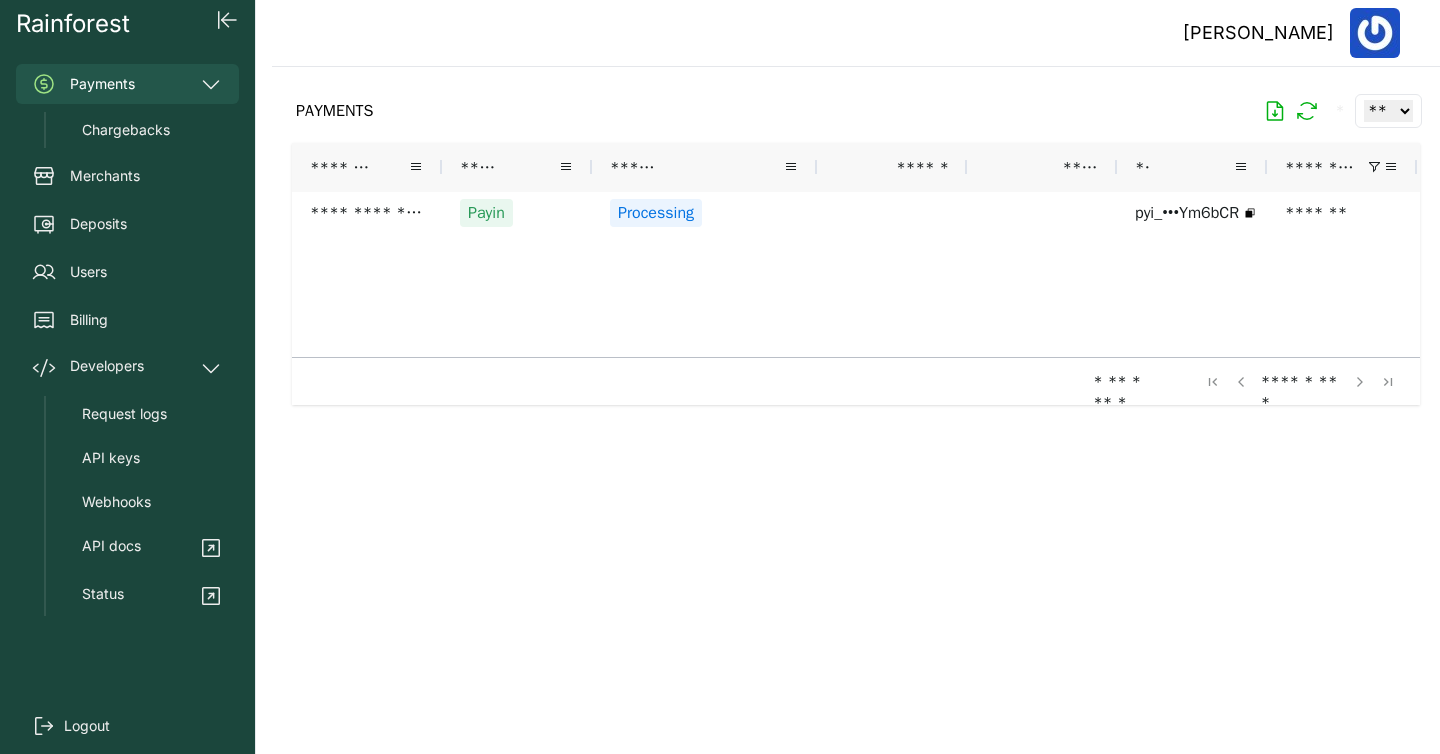 click on "**********" at bounding box center [1167, 267] 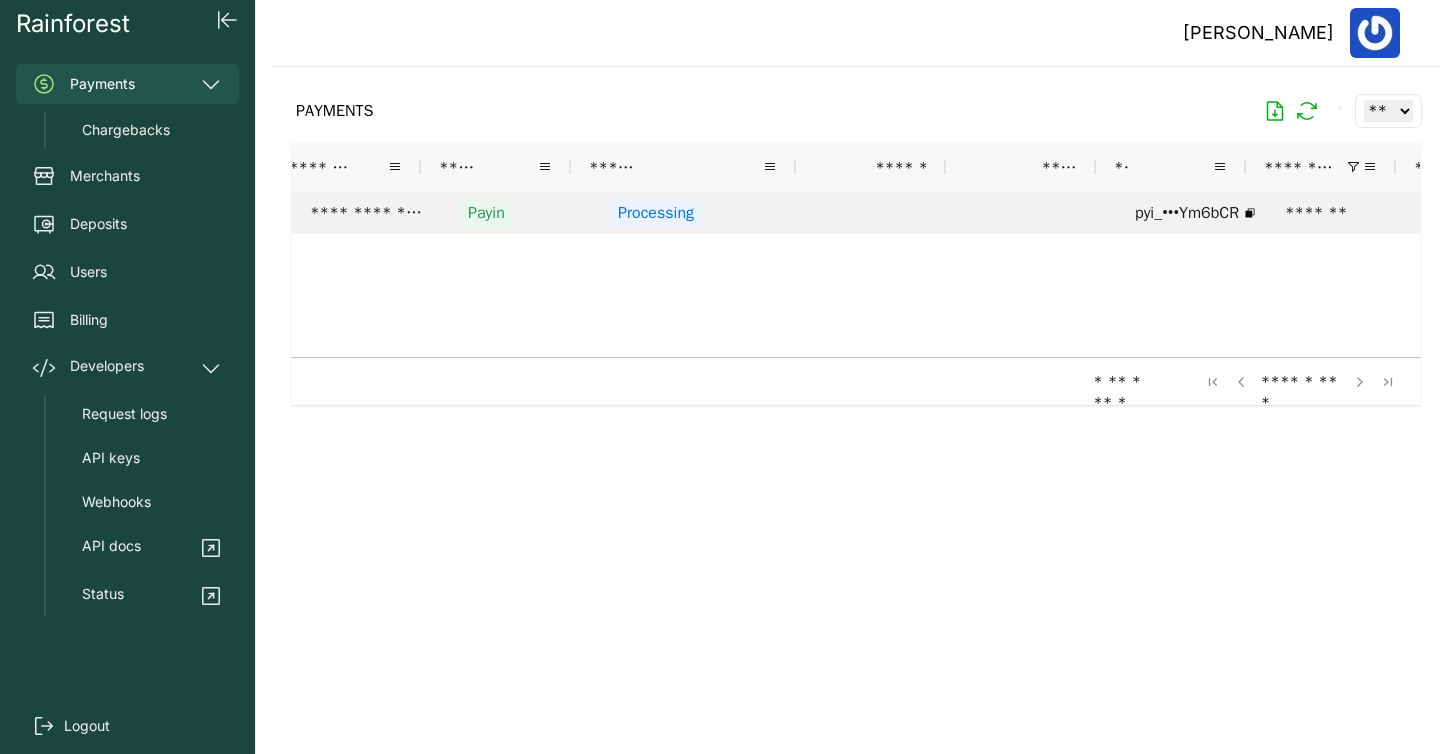 scroll, scrollTop: 0, scrollLeft: 92, axis: horizontal 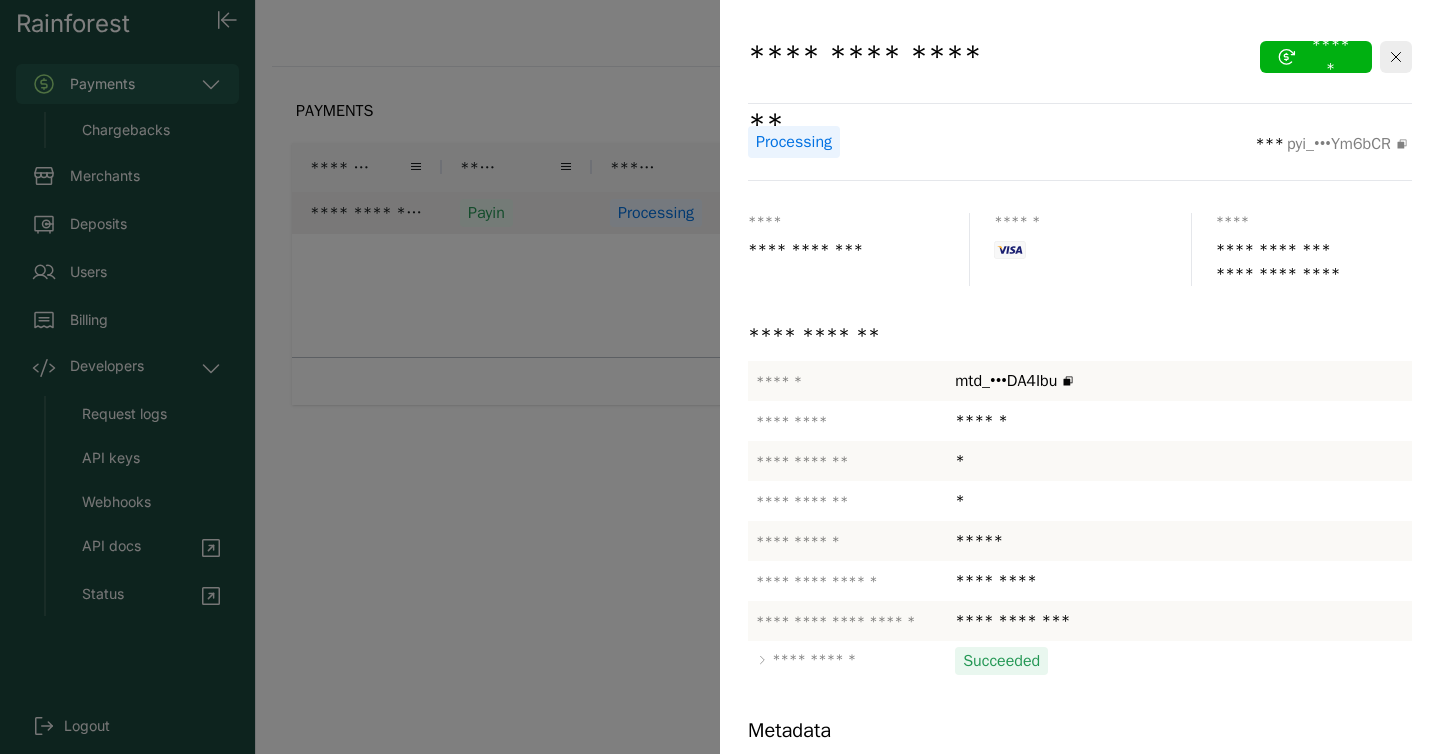 click at bounding box center [720, 377] 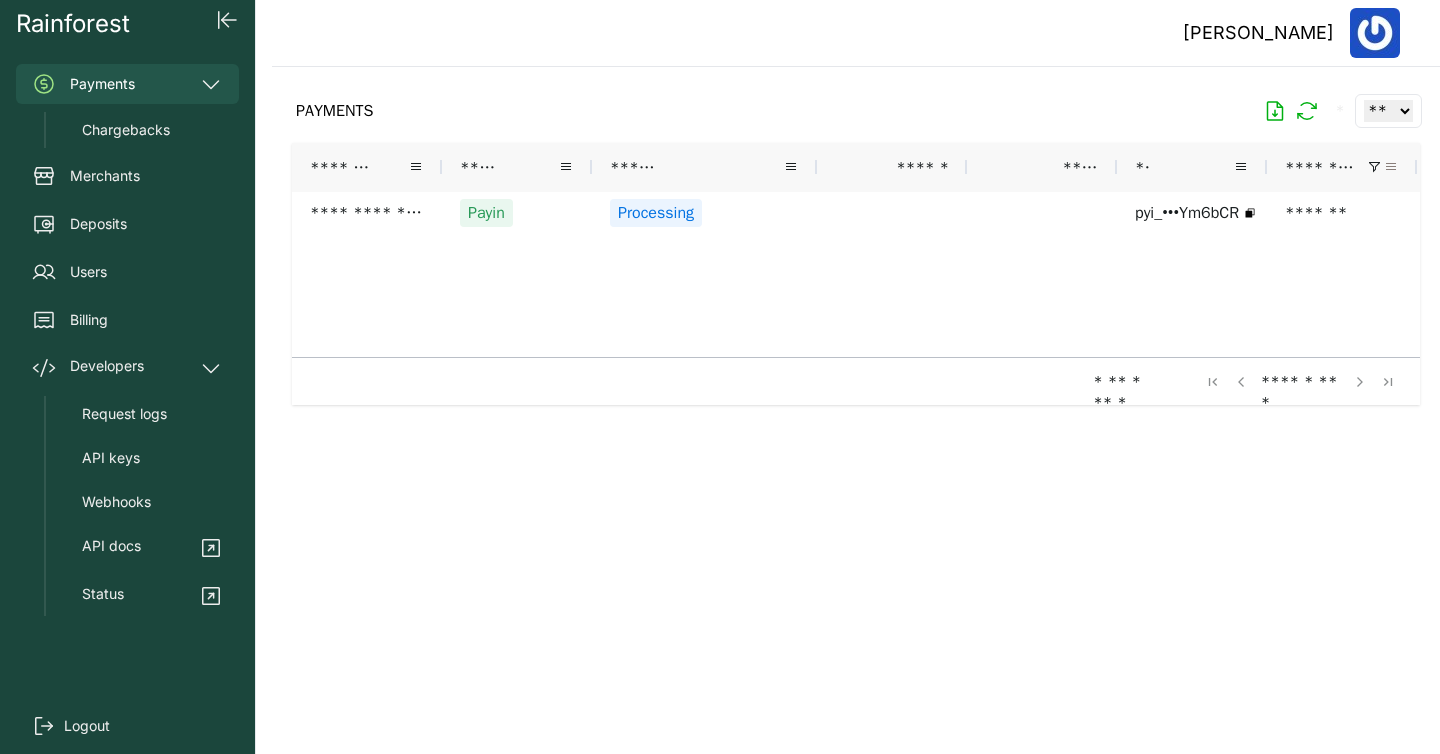 click at bounding box center (1391, 167) 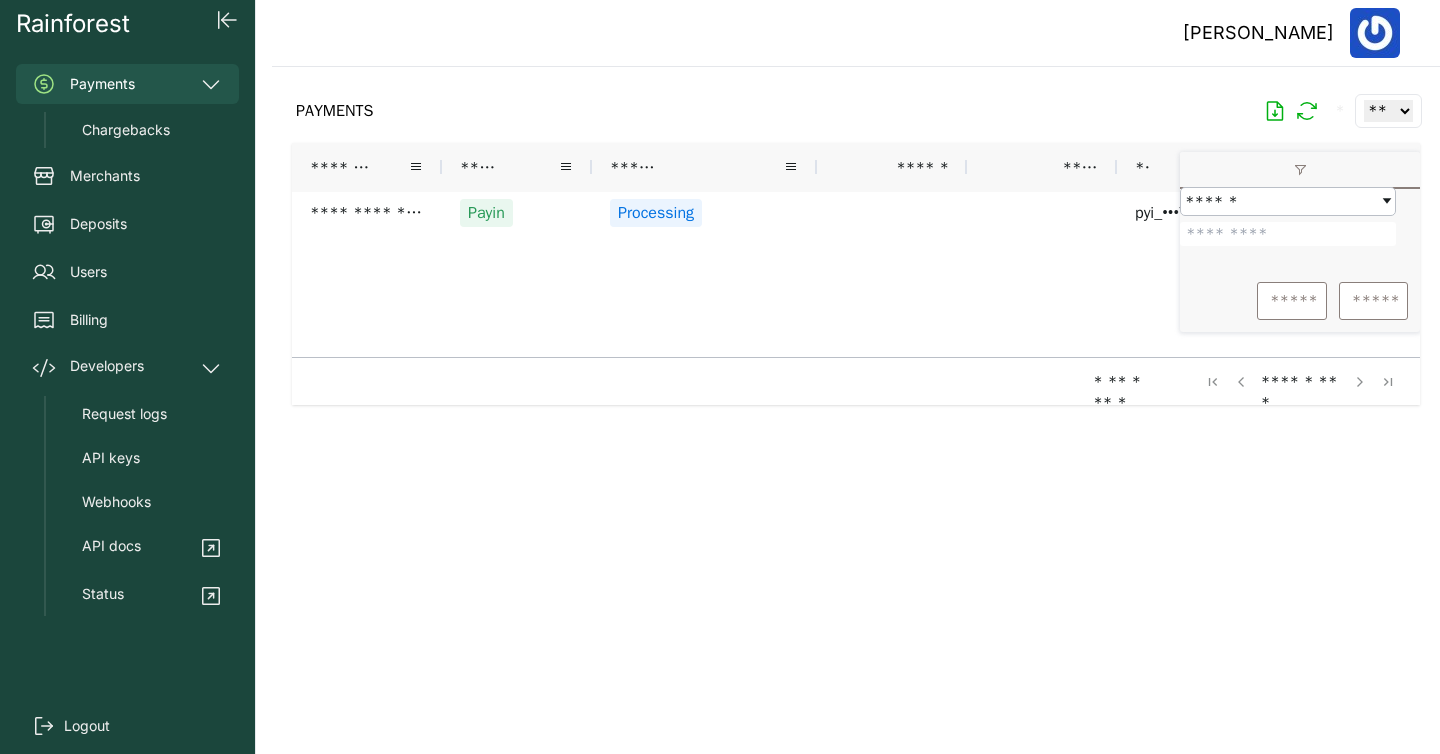 click on "*****" at bounding box center (1292, 301) 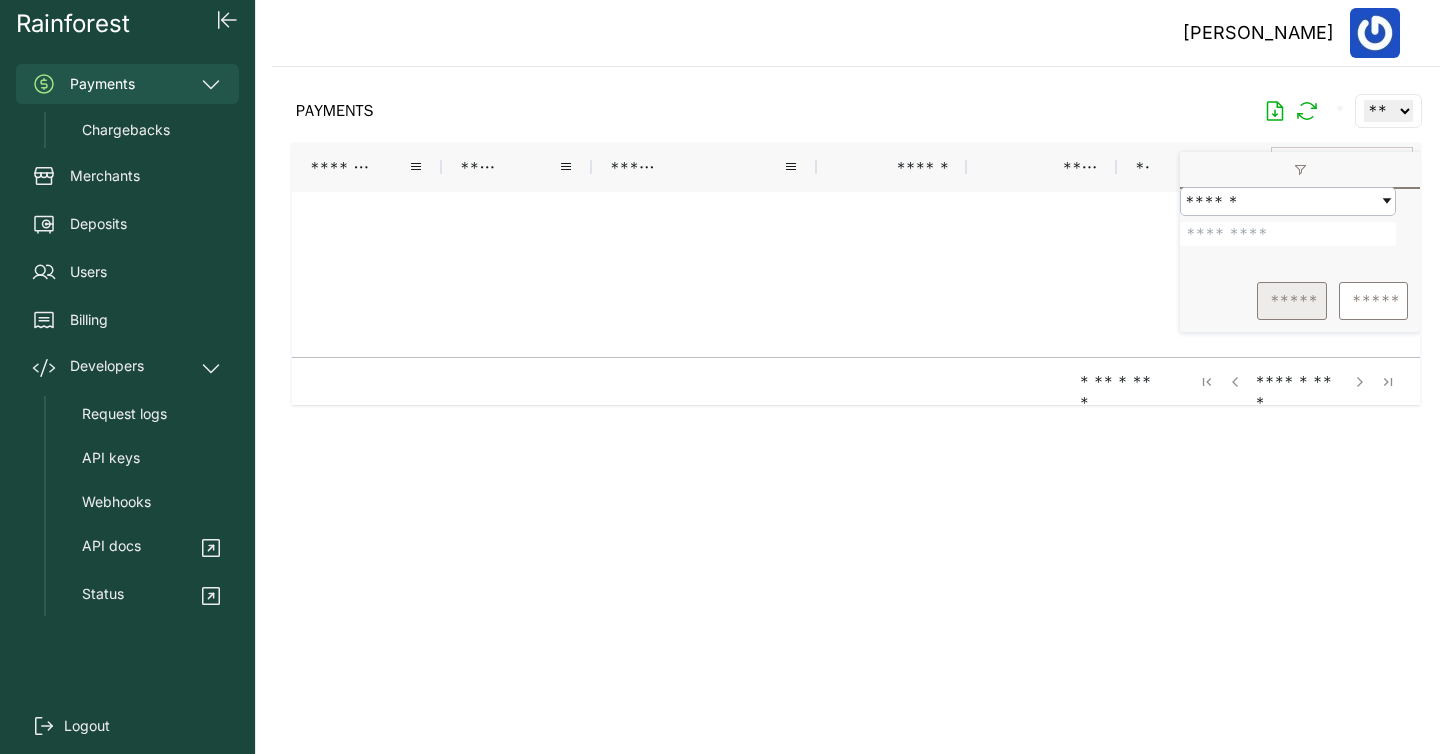 click on "*****" at bounding box center (1292, 301) 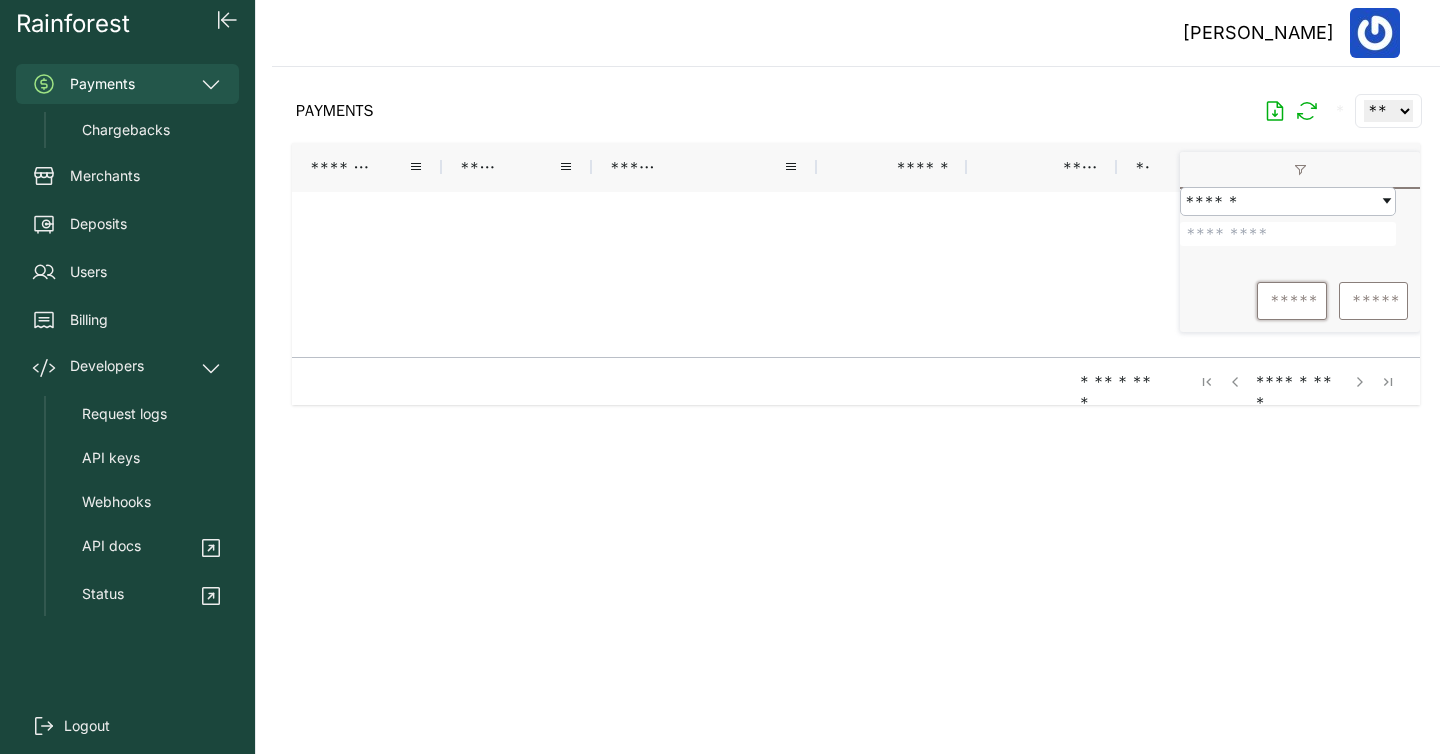 click on "*******" at bounding box center [1288, 234] 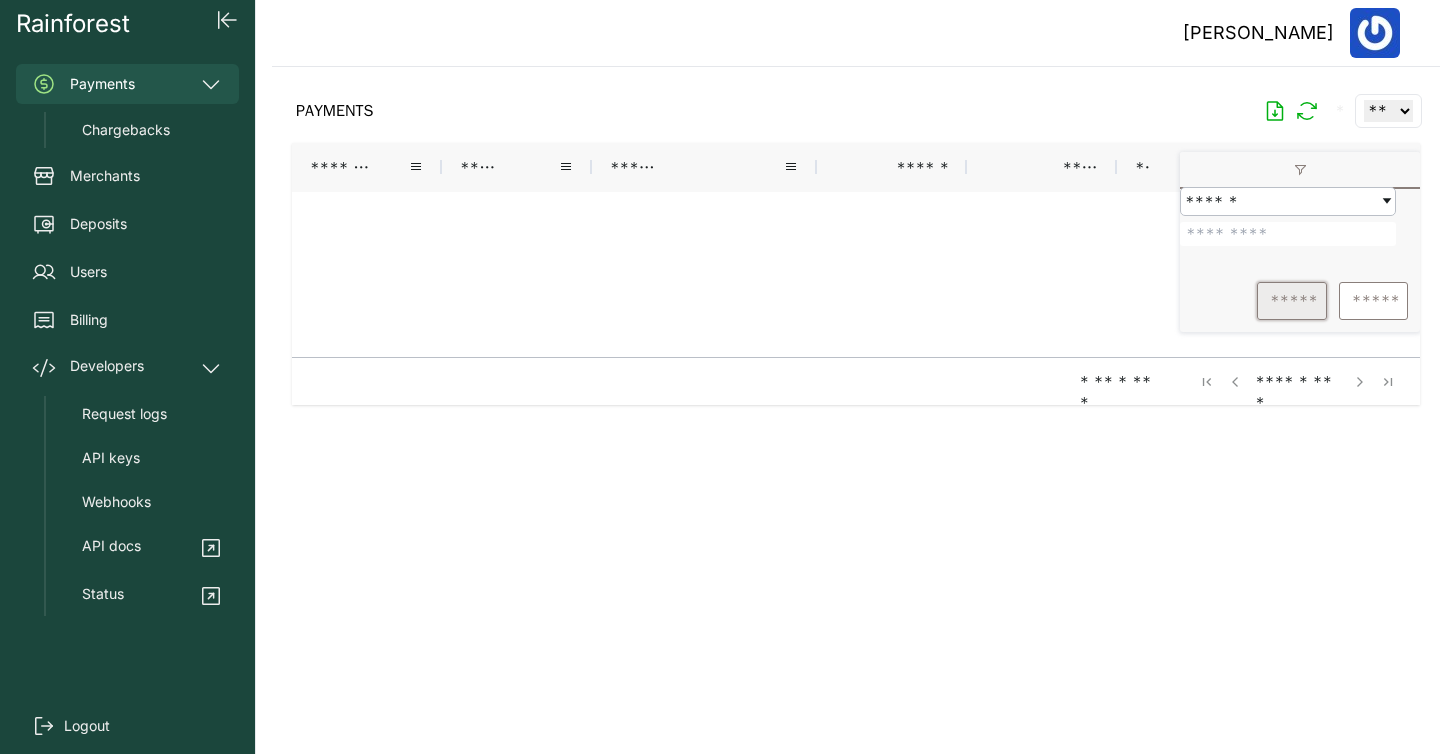 type on "*******" 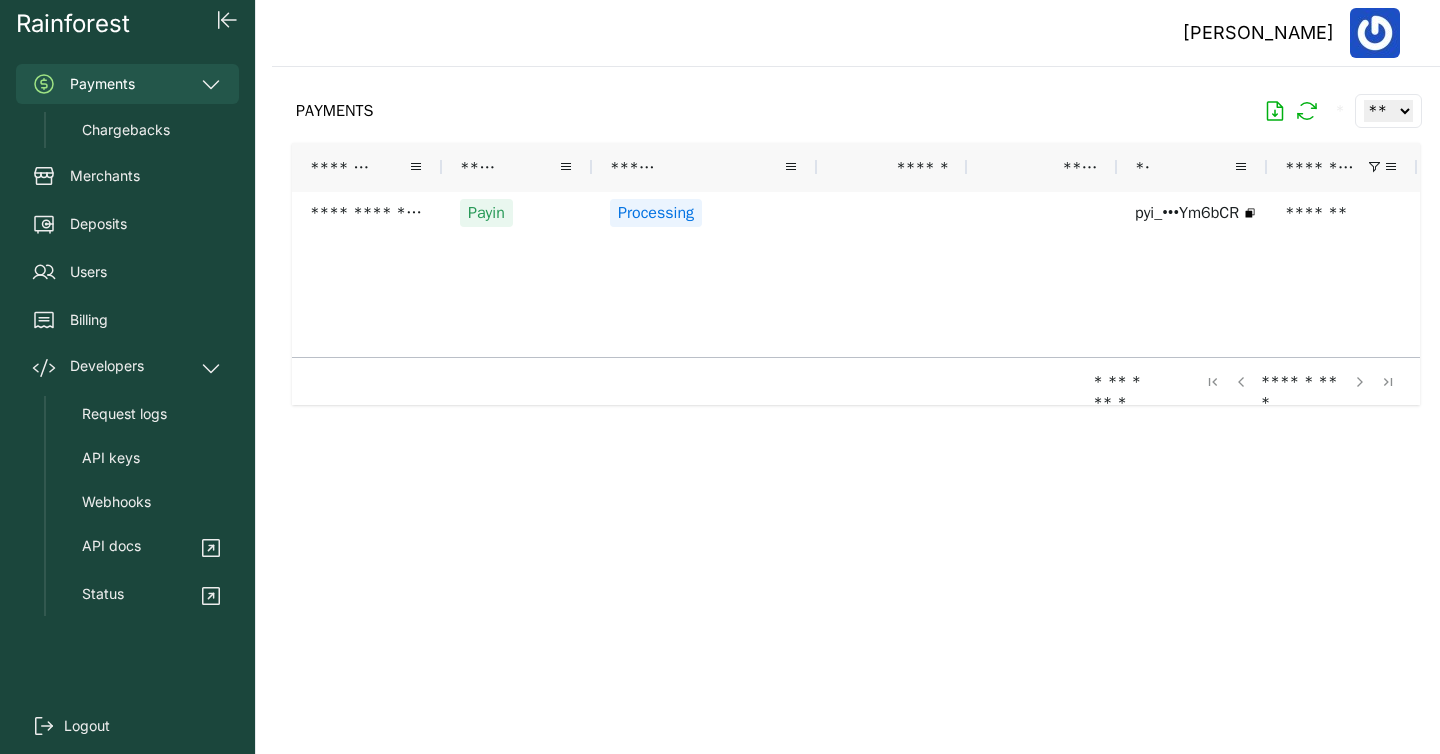 click on "**********" at bounding box center [1167, 267] 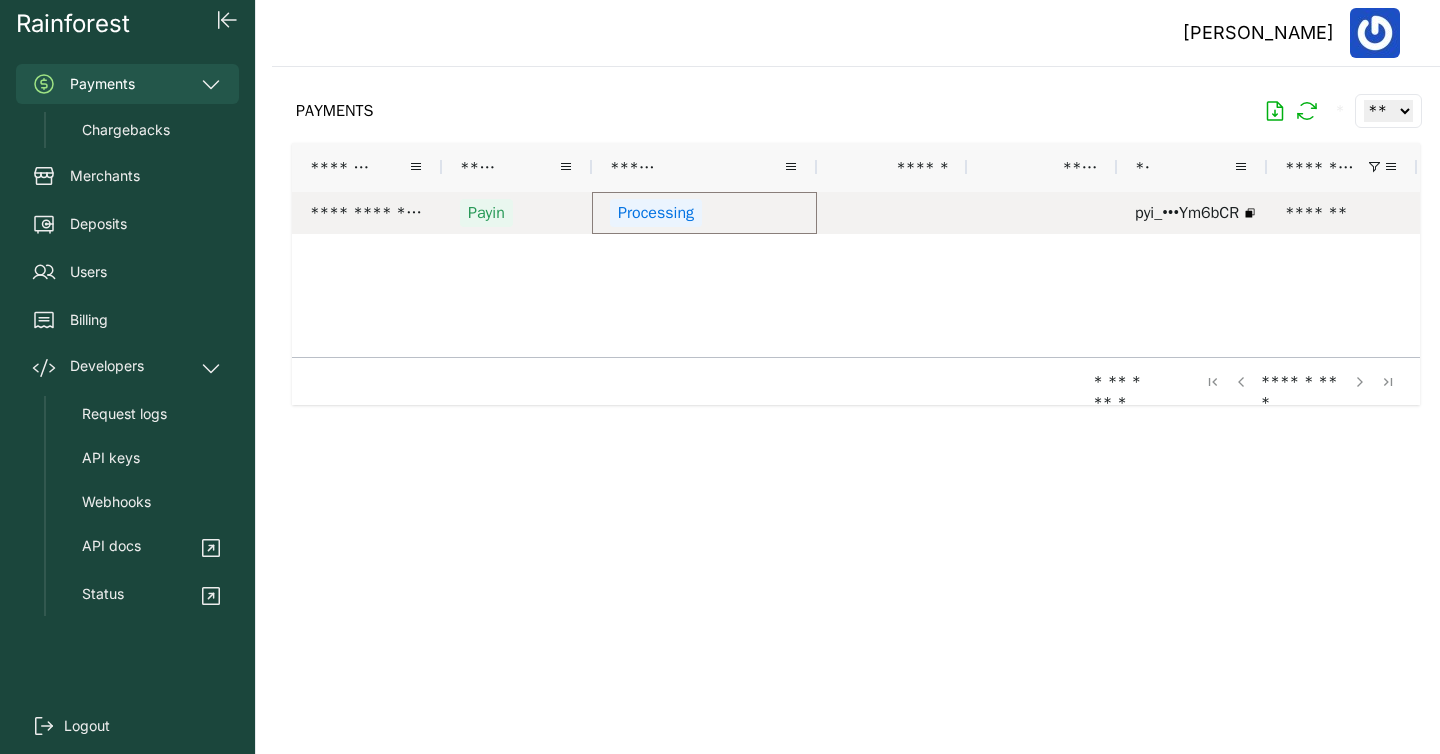 click on "Processing" at bounding box center (656, 213) 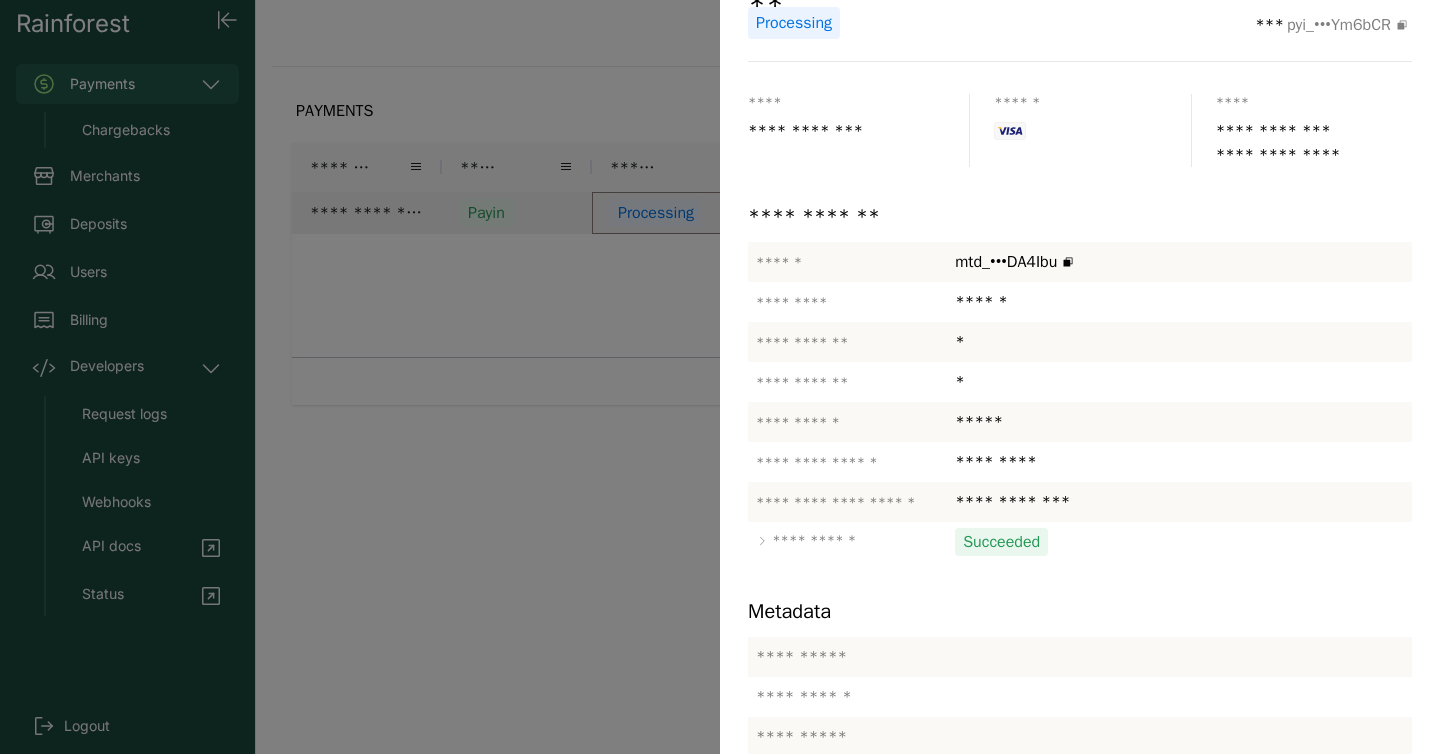 scroll, scrollTop: 228, scrollLeft: 0, axis: vertical 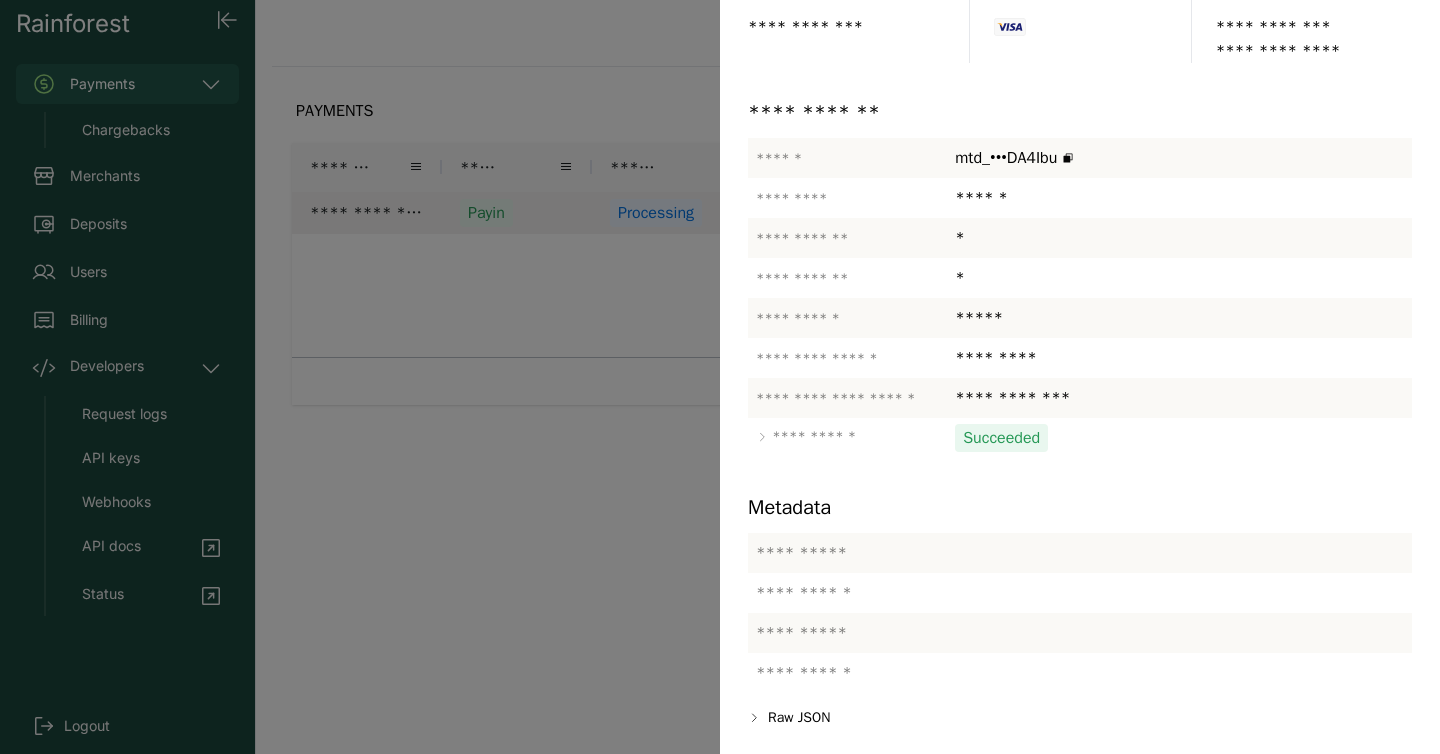 click at bounding box center (720, 377) 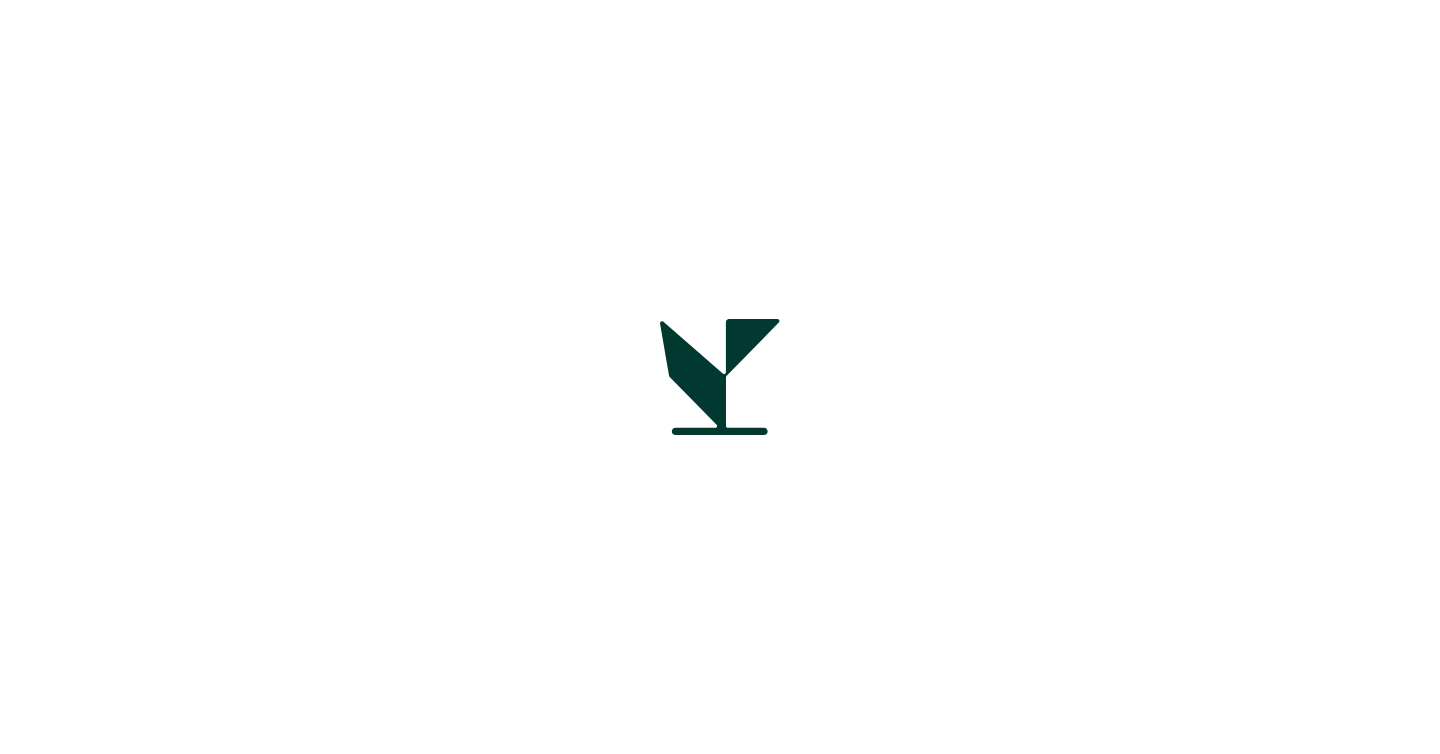 scroll, scrollTop: 0, scrollLeft: 0, axis: both 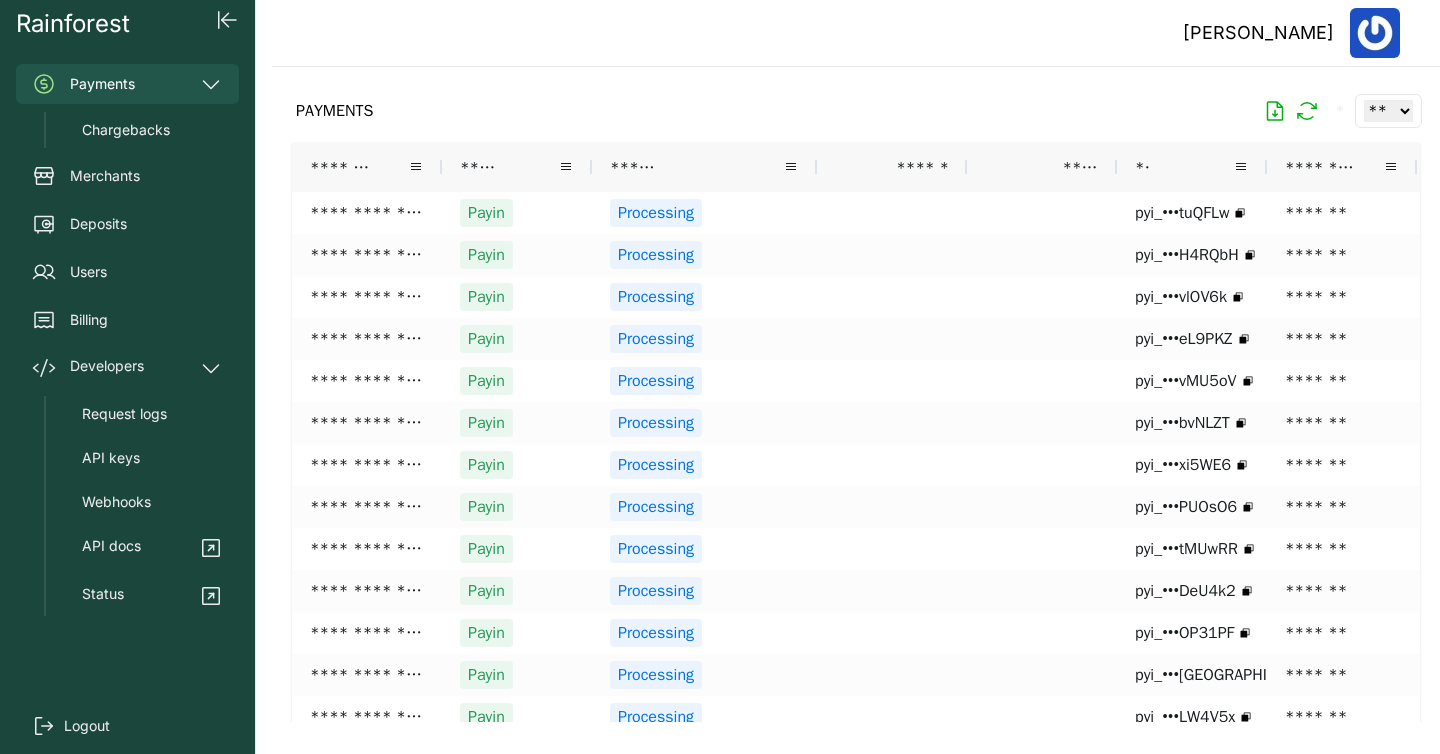 click on "**********" at bounding box center (1342, 167) 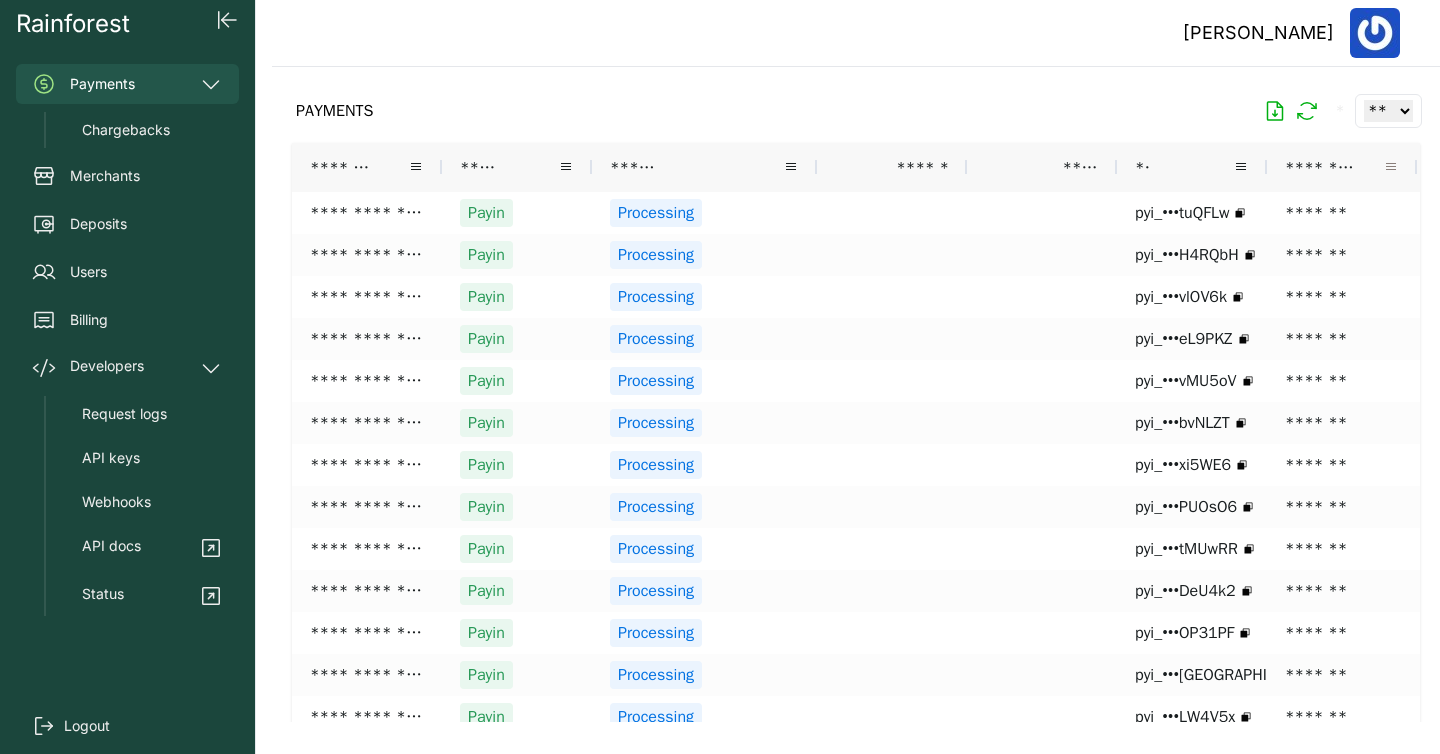 click at bounding box center (1391, 167) 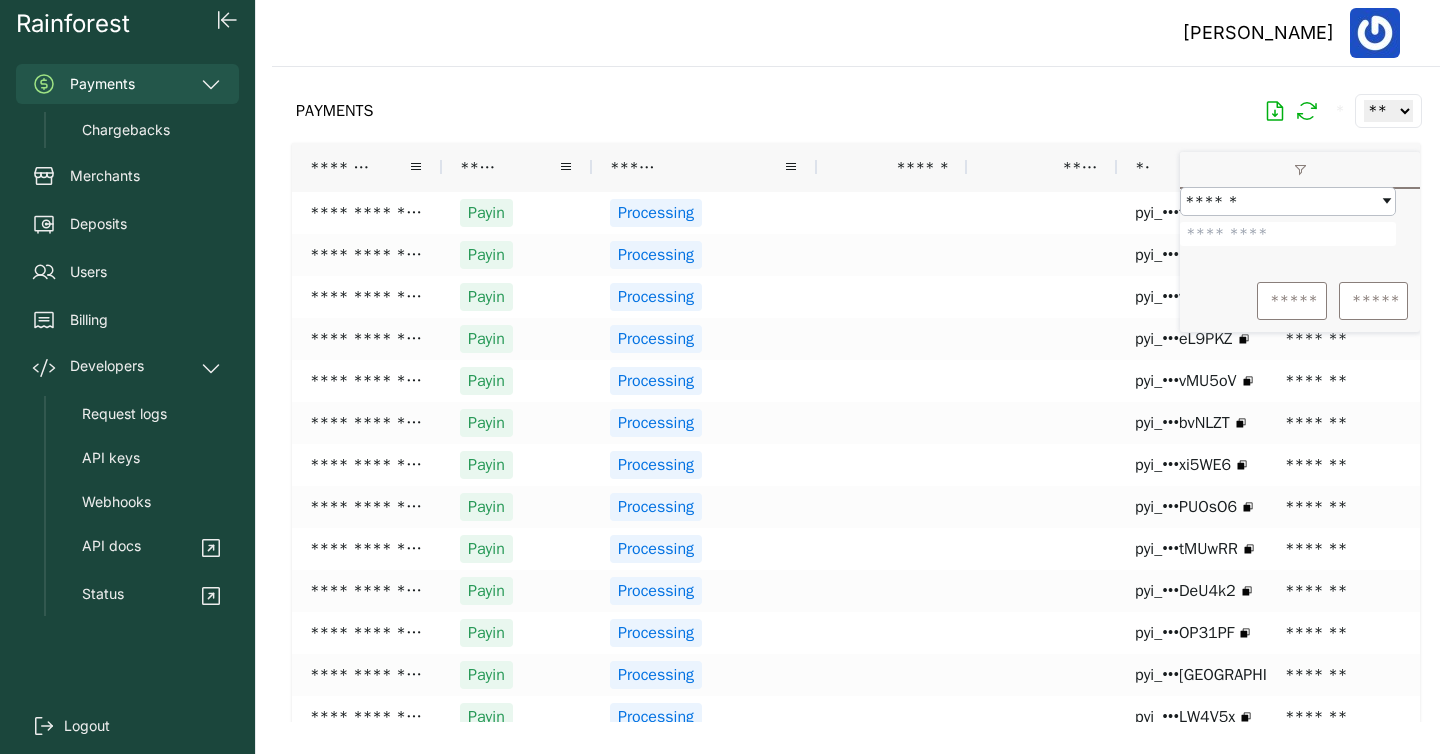 type on "*******" 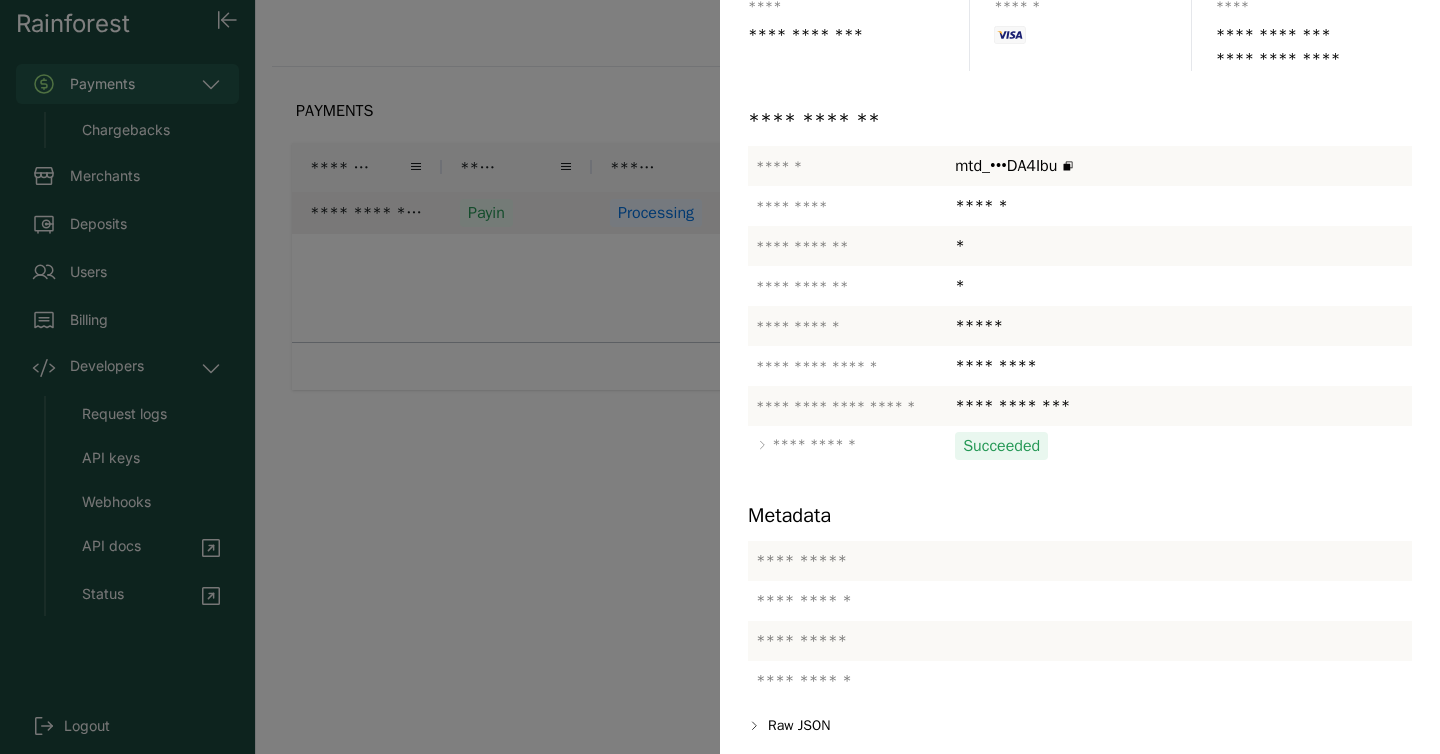 scroll, scrollTop: 228, scrollLeft: 0, axis: vertical 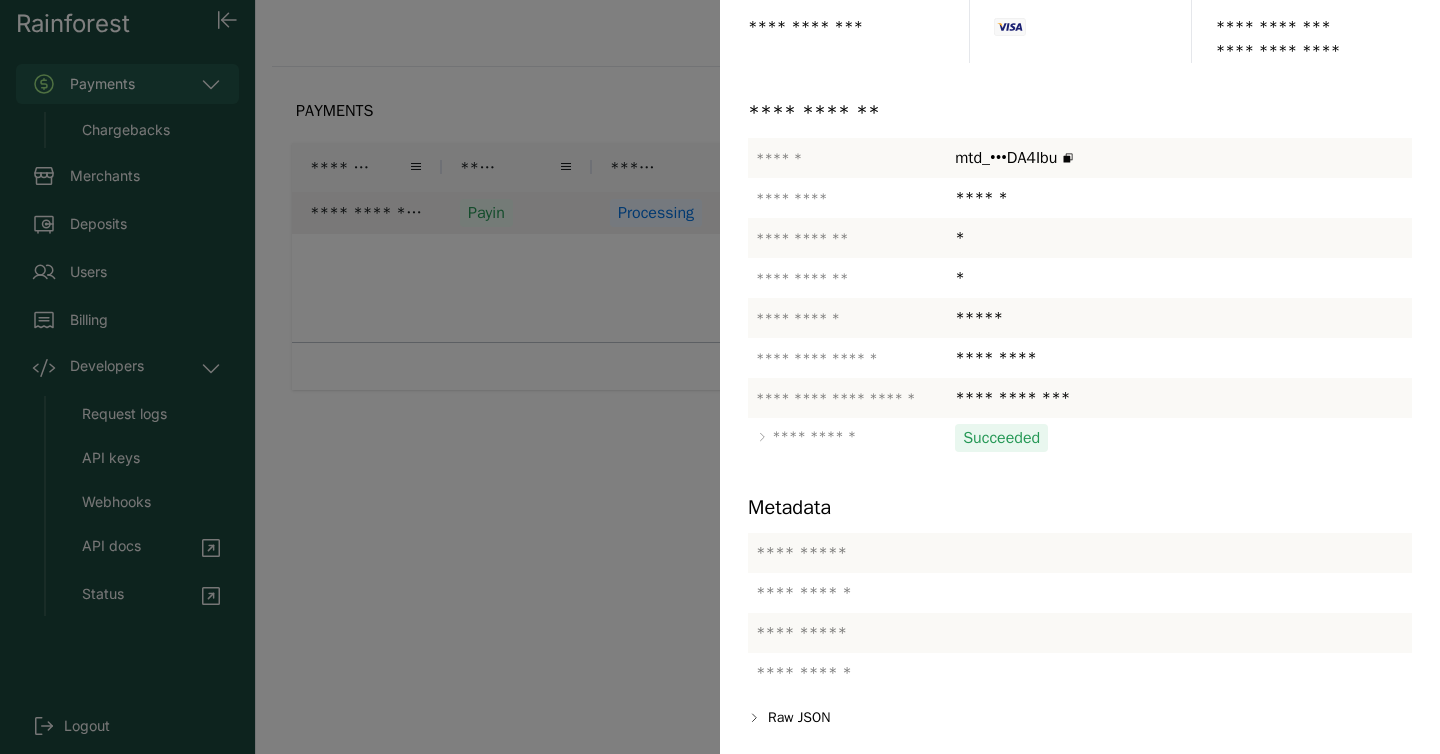 click on "Raw JSON" at bounding box center (799, 718) 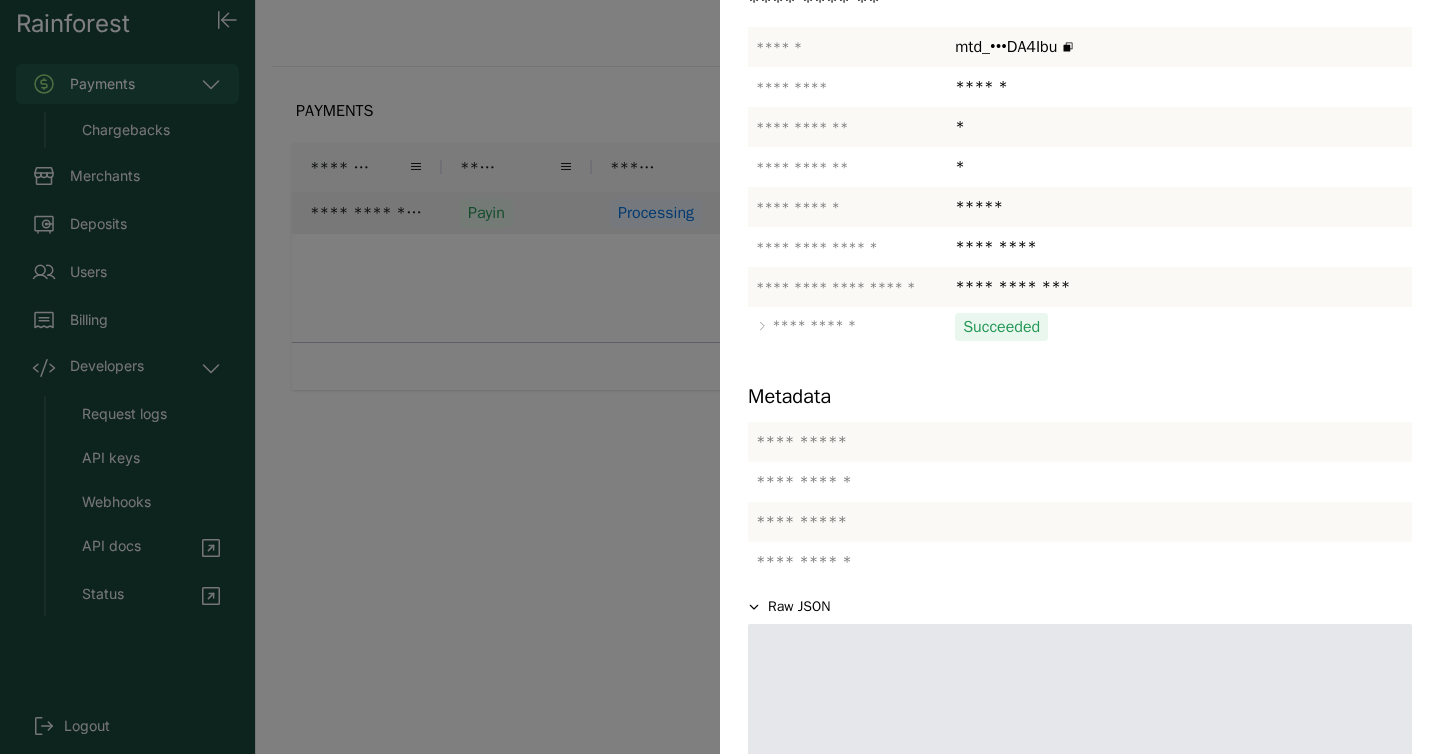 scroll, scrollTop: 412, scrollLeft: 0, axis: vertical 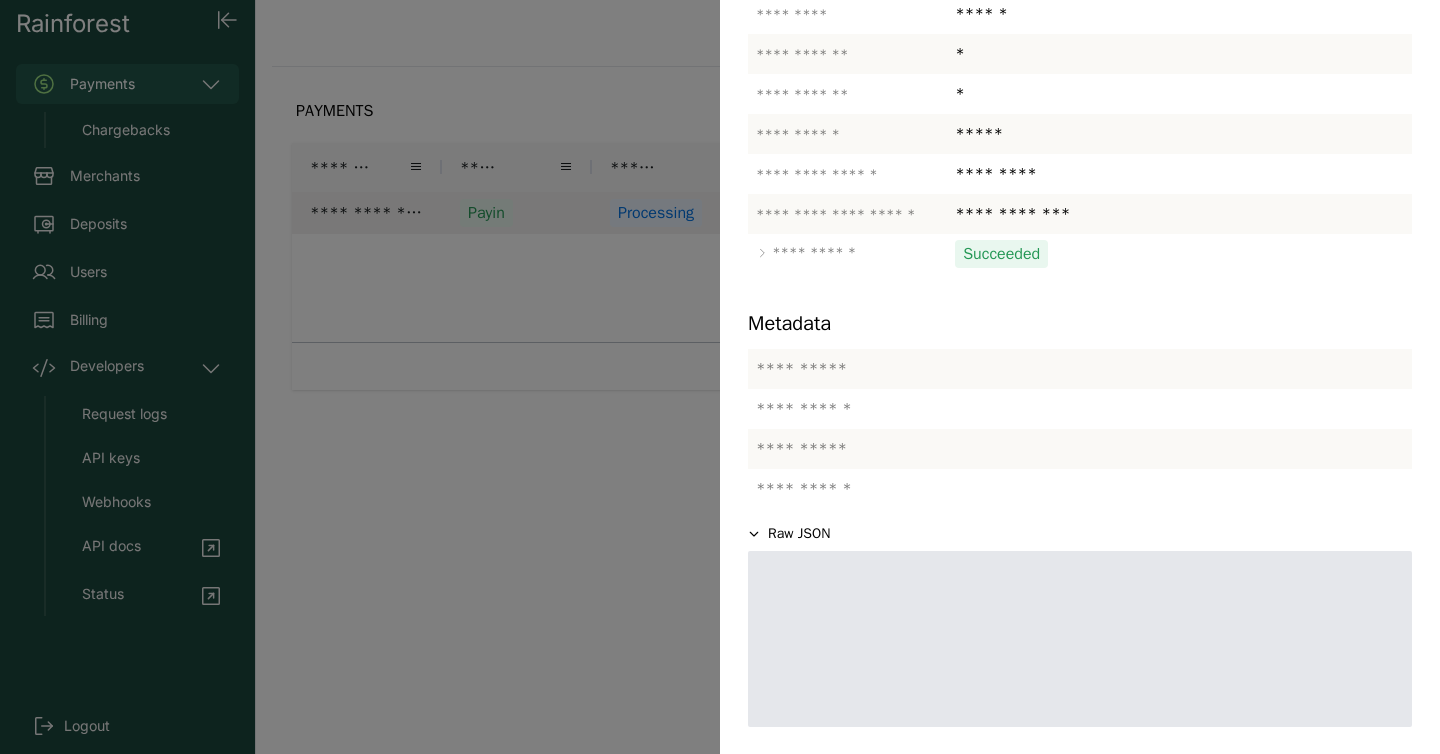 click at bounding box center (720, 377) 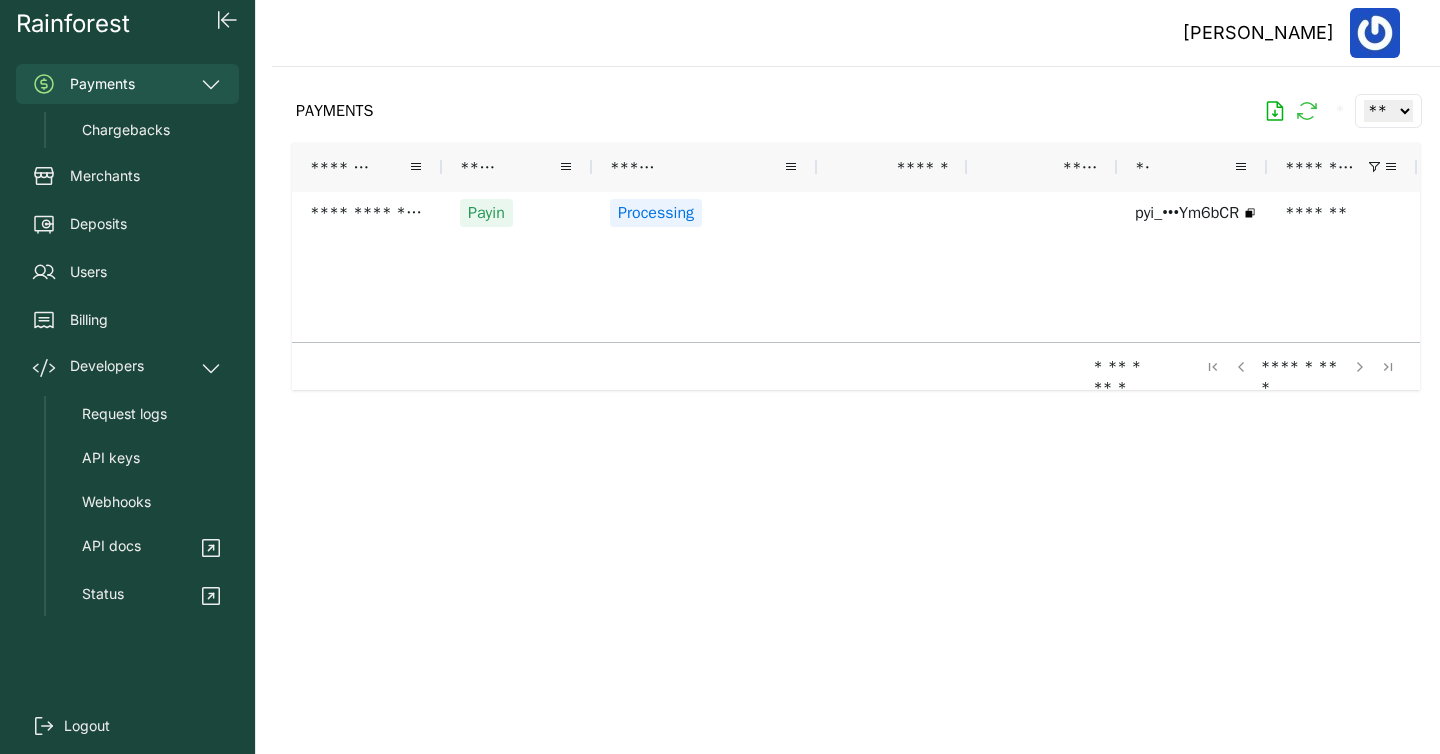 click 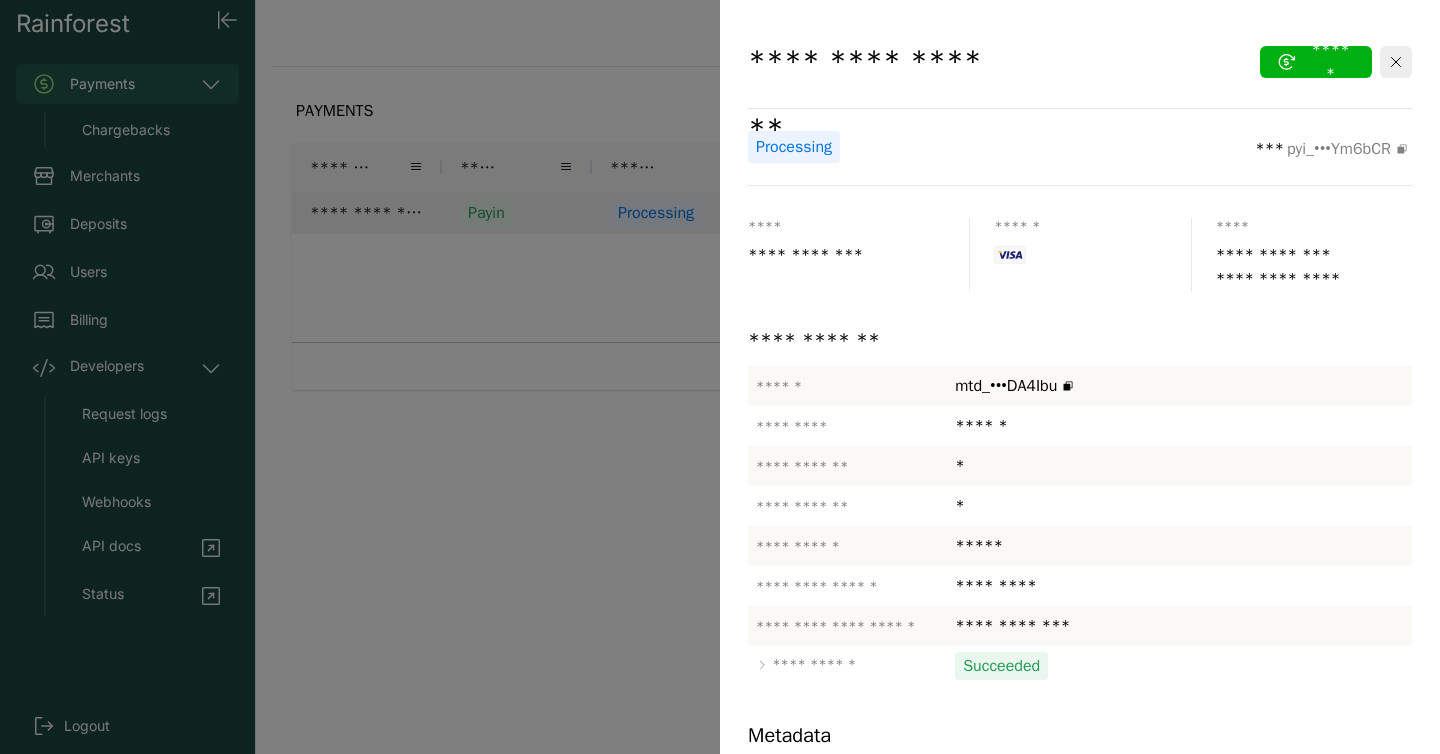 drag, startPoint x: 772, startPoint y: 65, endPoint x: 878, endPoint y: 66, distance: 106.004715 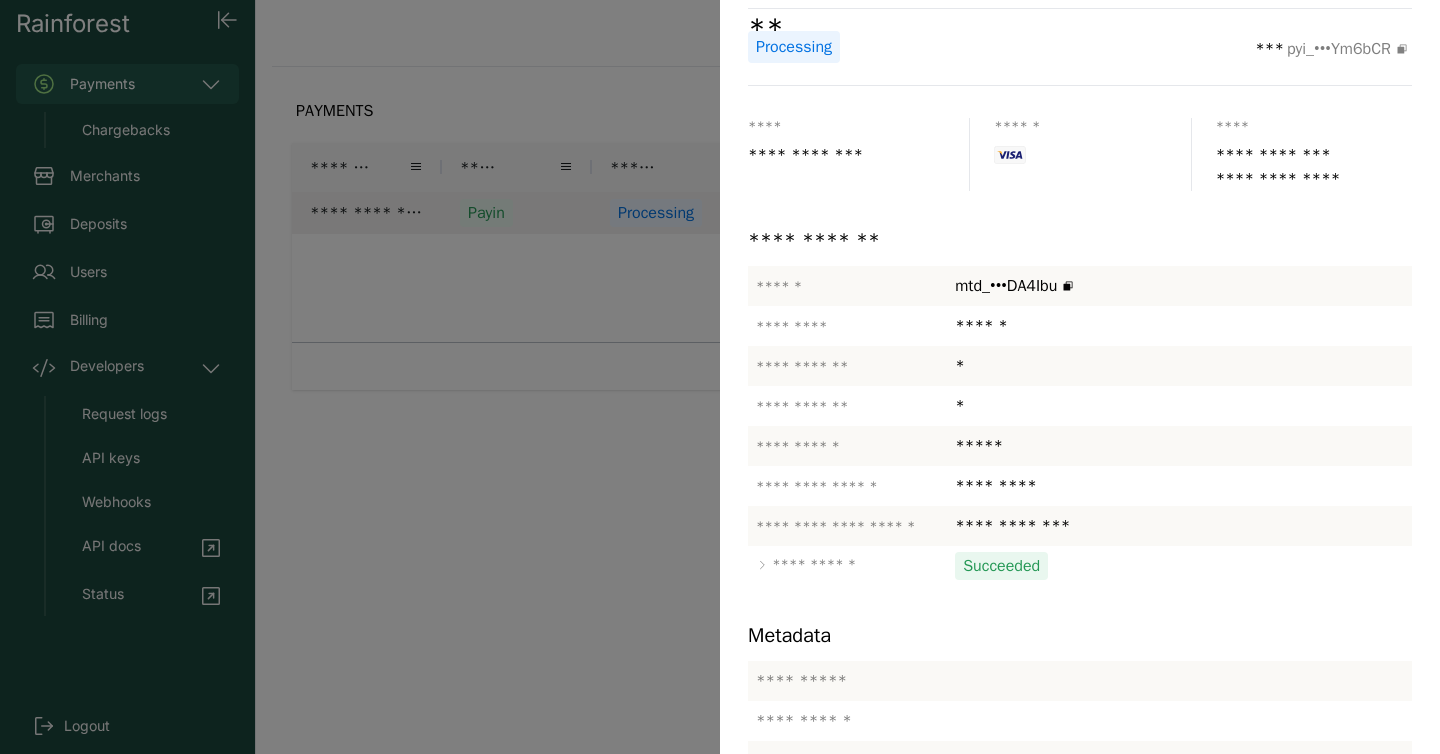 scroll, scrollTop: 228, scrollLeft: 0, axis: vertical 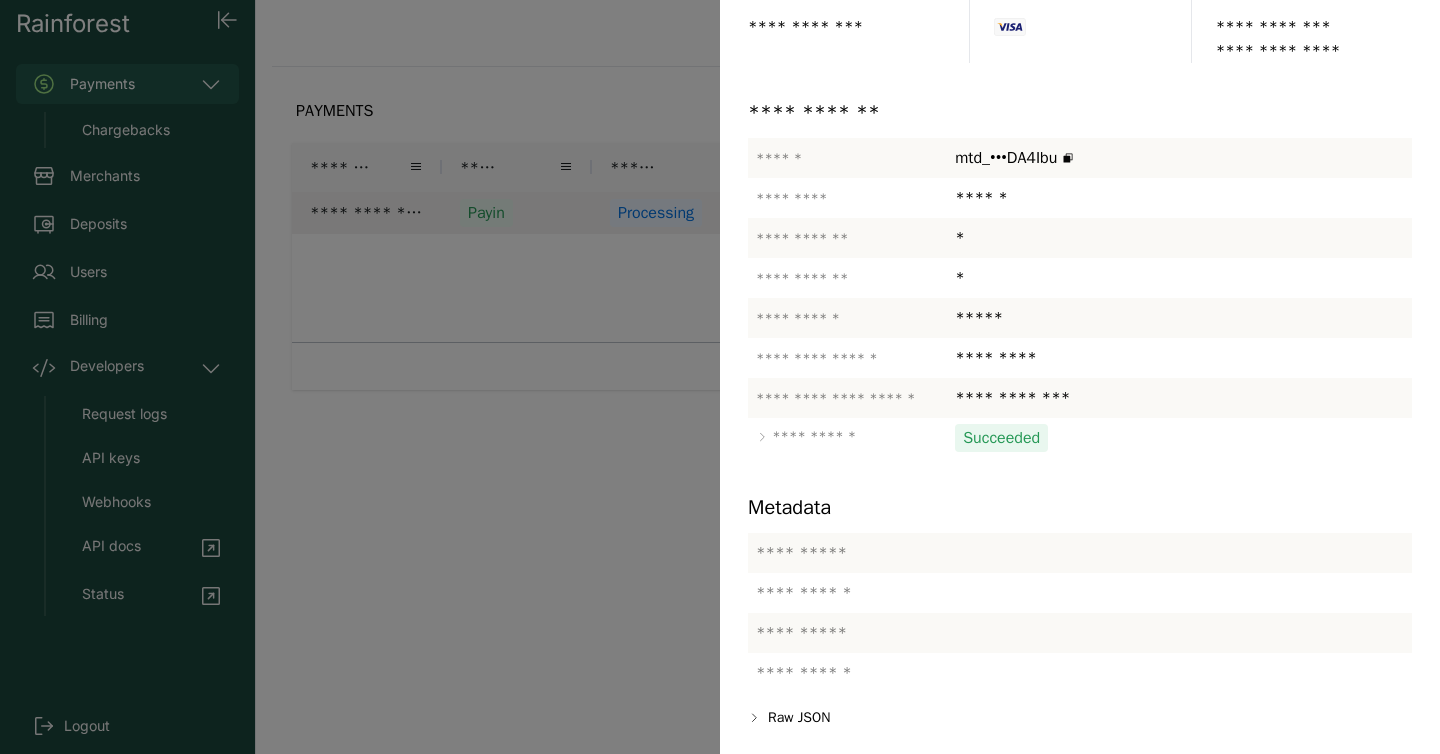 click on "**********" 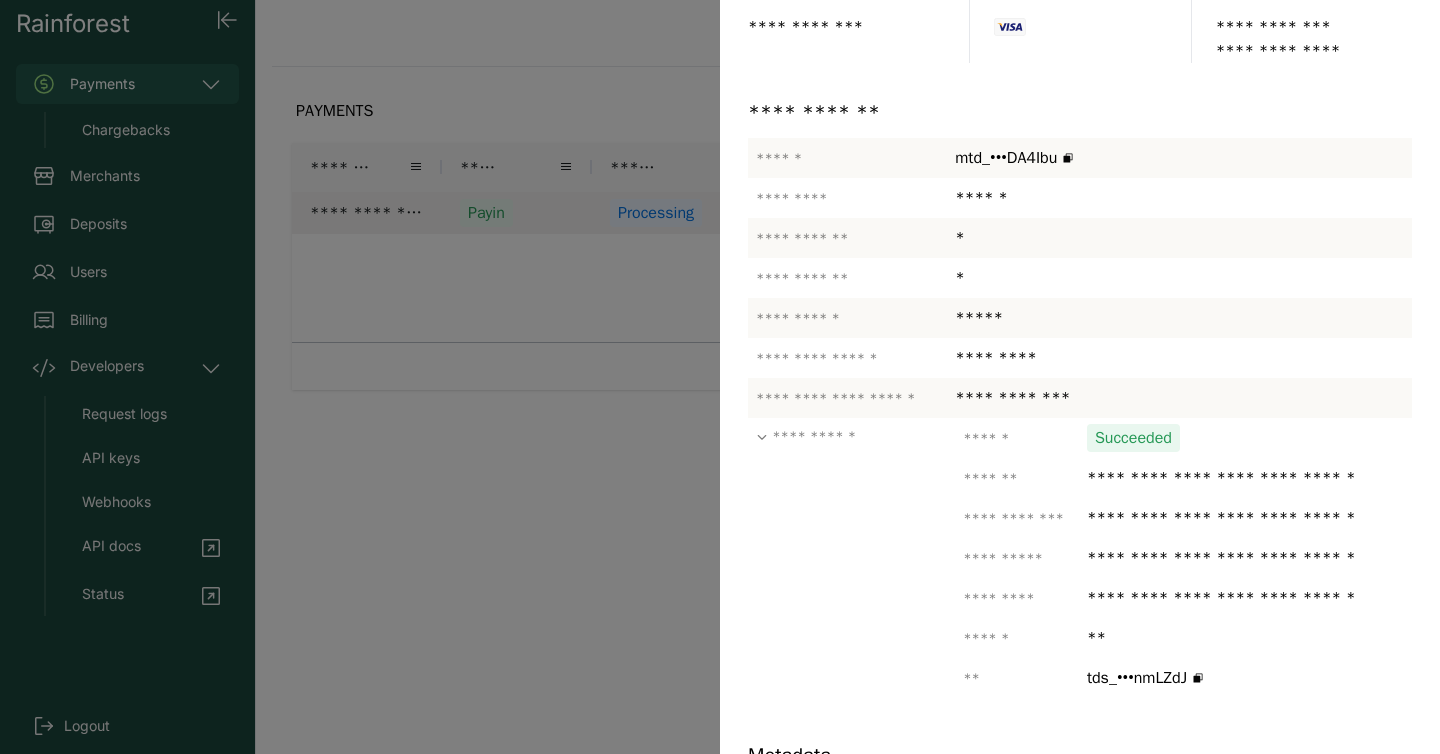 click at bounding box center [720, 377] 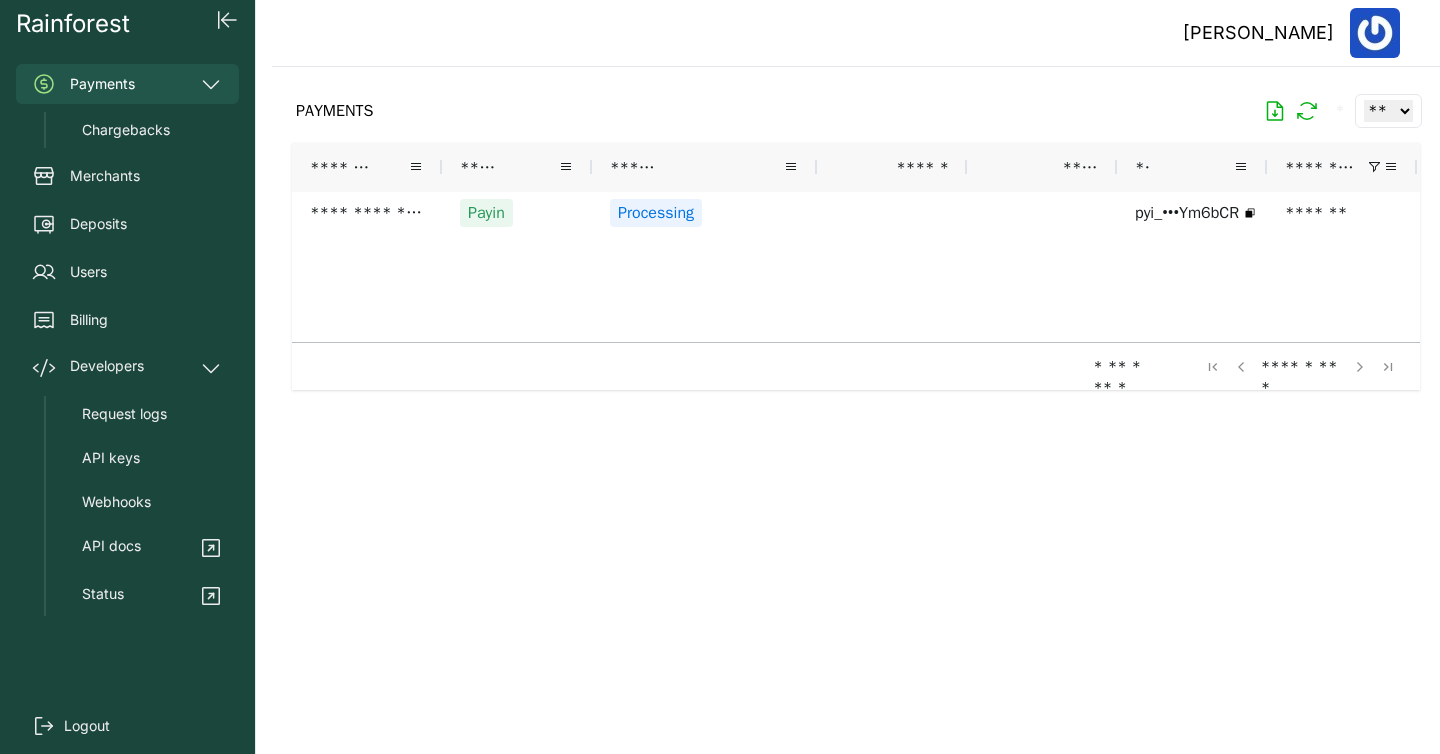 click on "Payments" at bounding box center [127, 84] 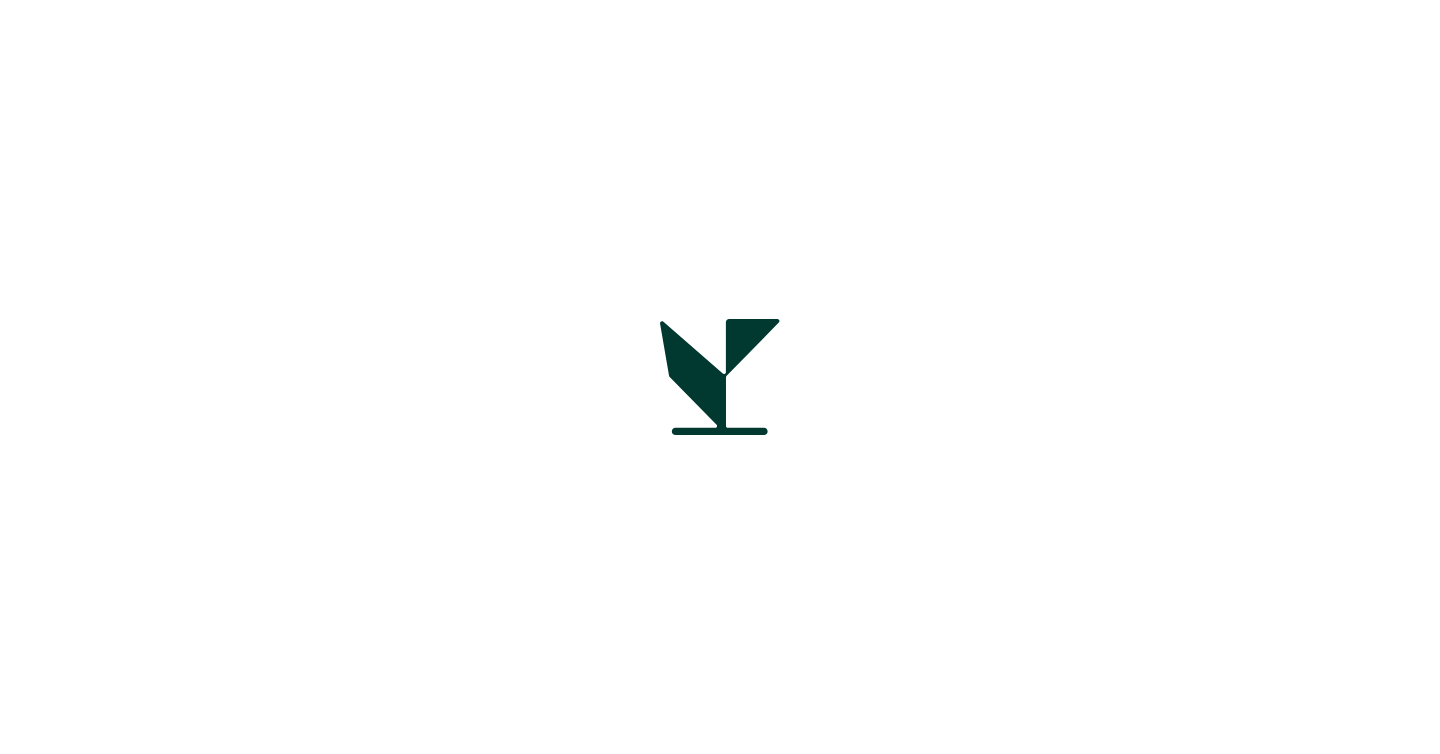 scroll, scrollTop: 0, scrollLeft: 0, axis: both 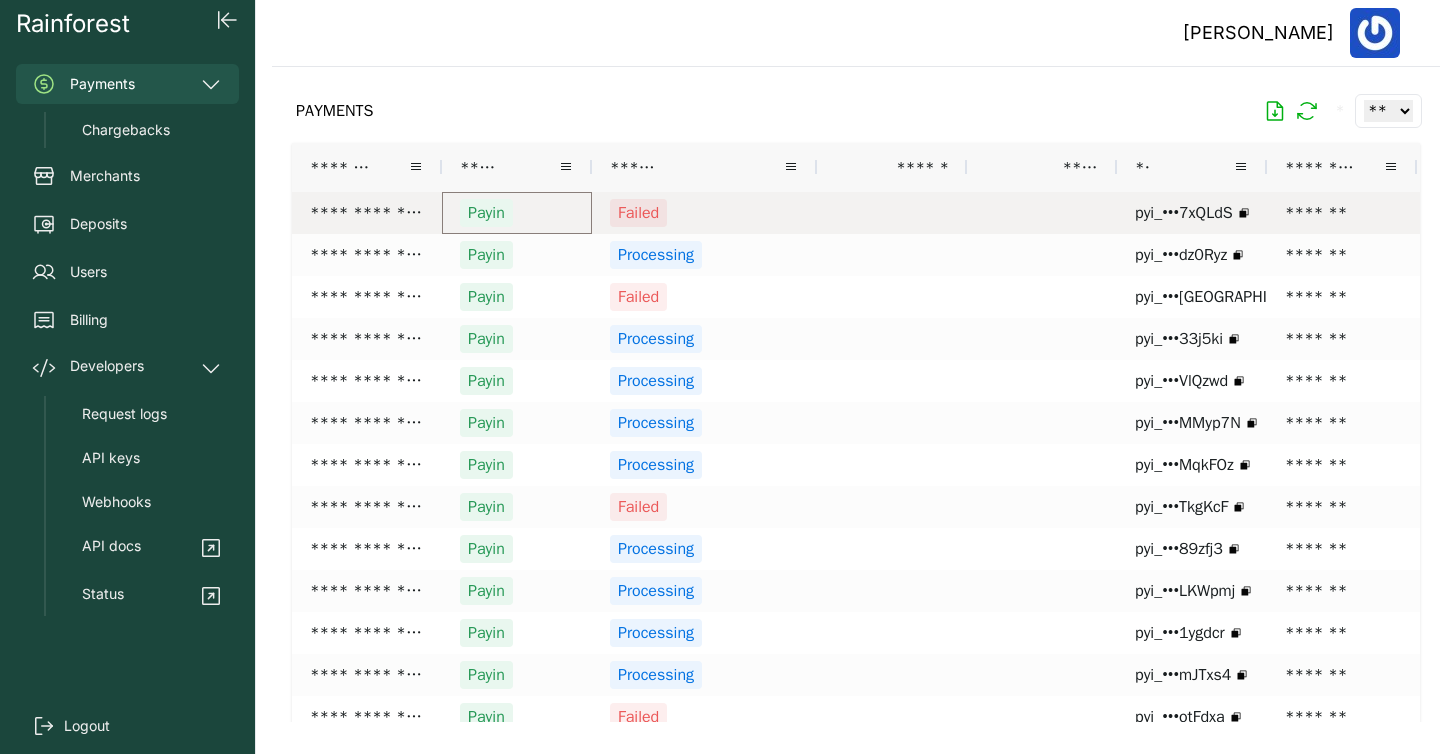 click on "Payin" at bounding box center [517, 213] 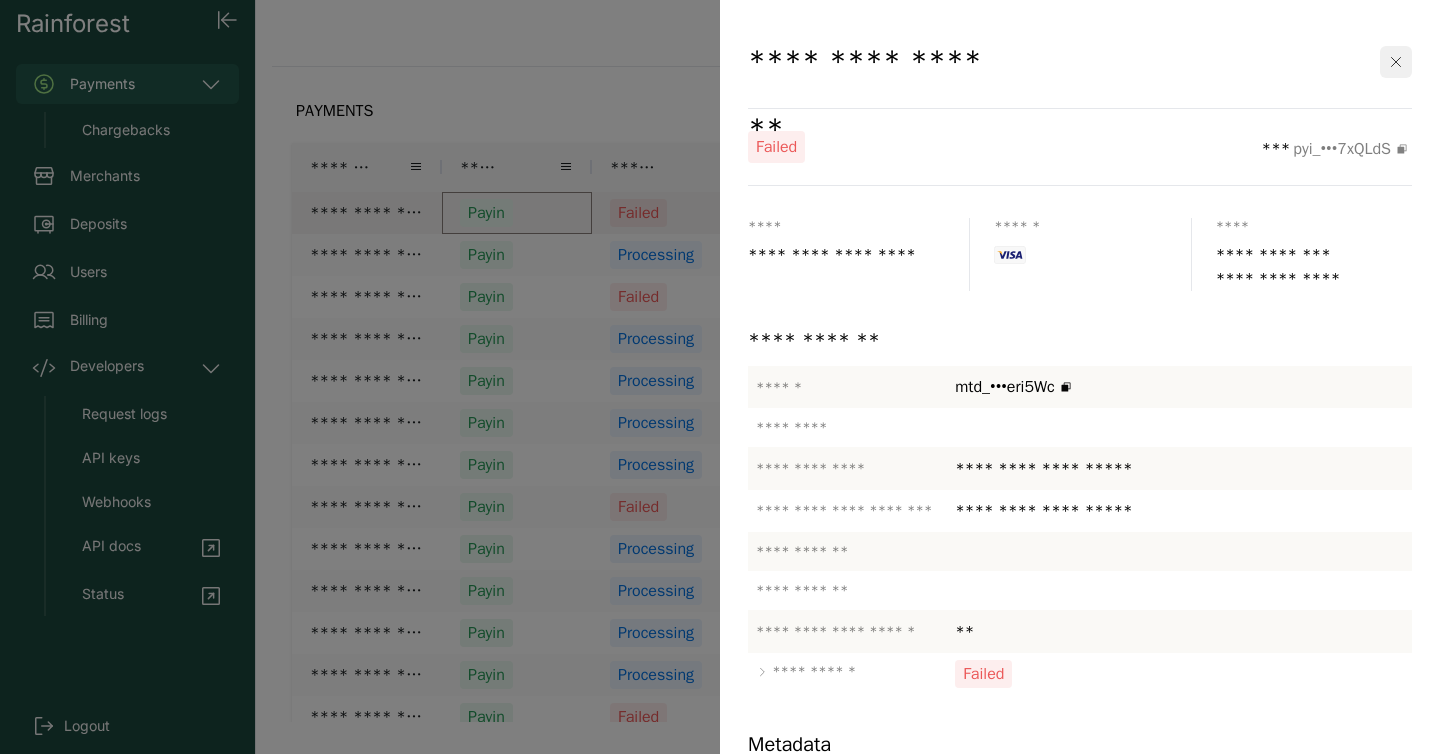click at bounding box center [1396, 62] 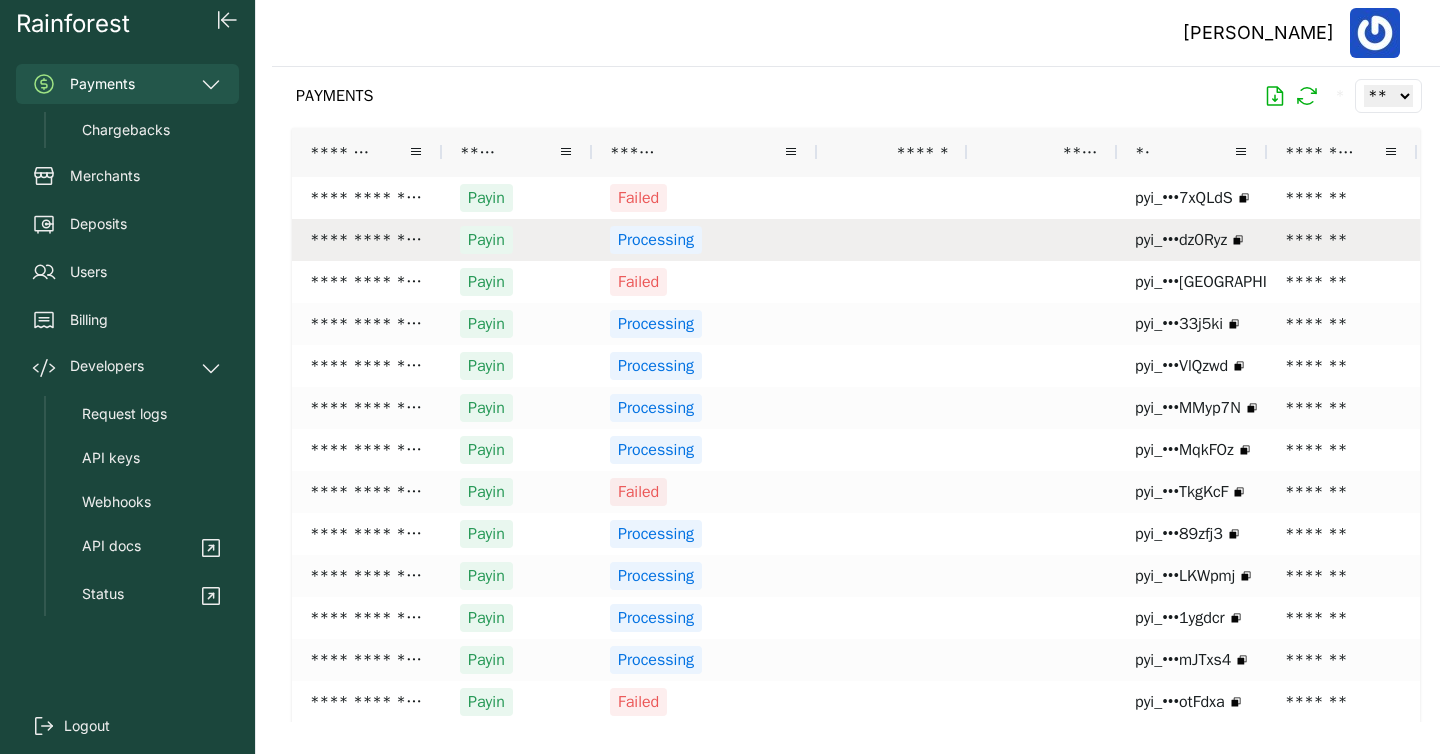 scroll, scrollTop: 0, scrollLeft: 0, axis: both 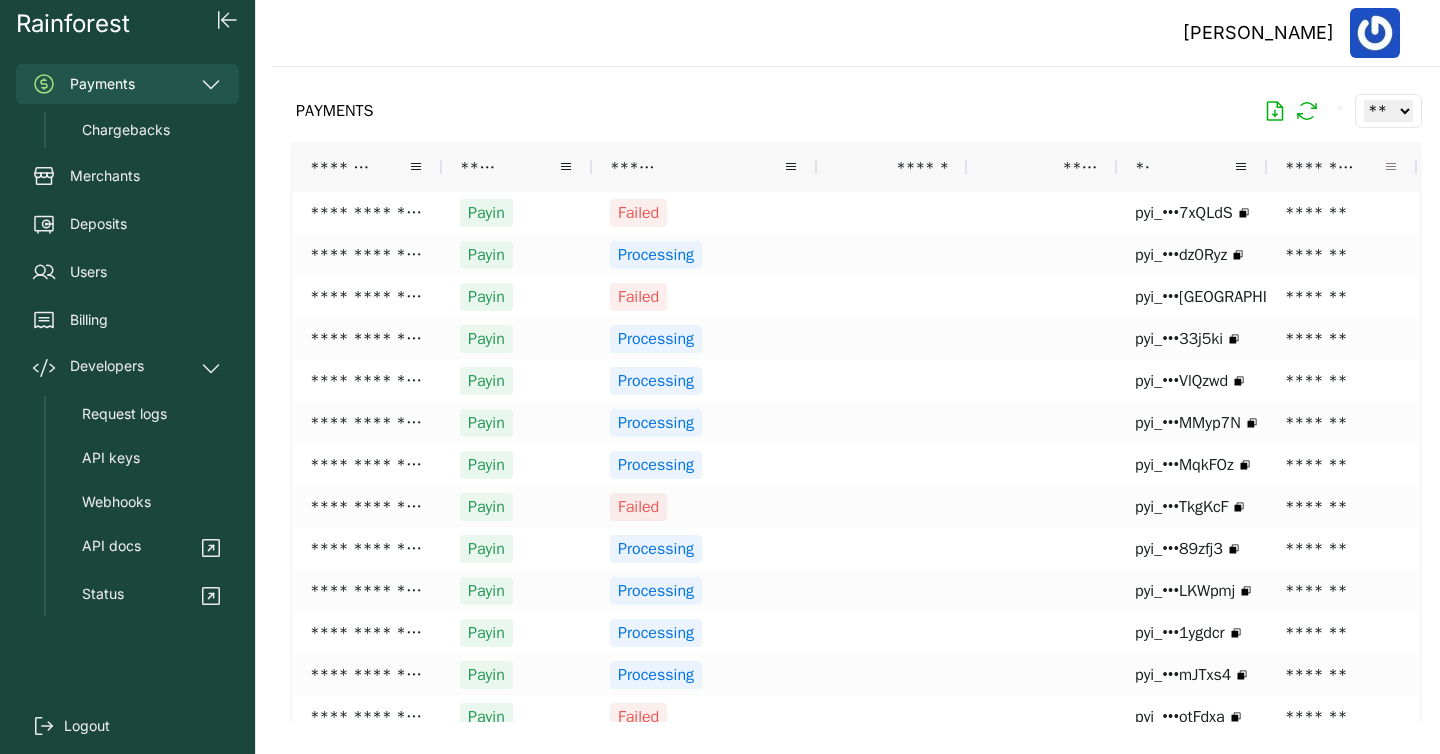 click at bounding box center (1391, 167) 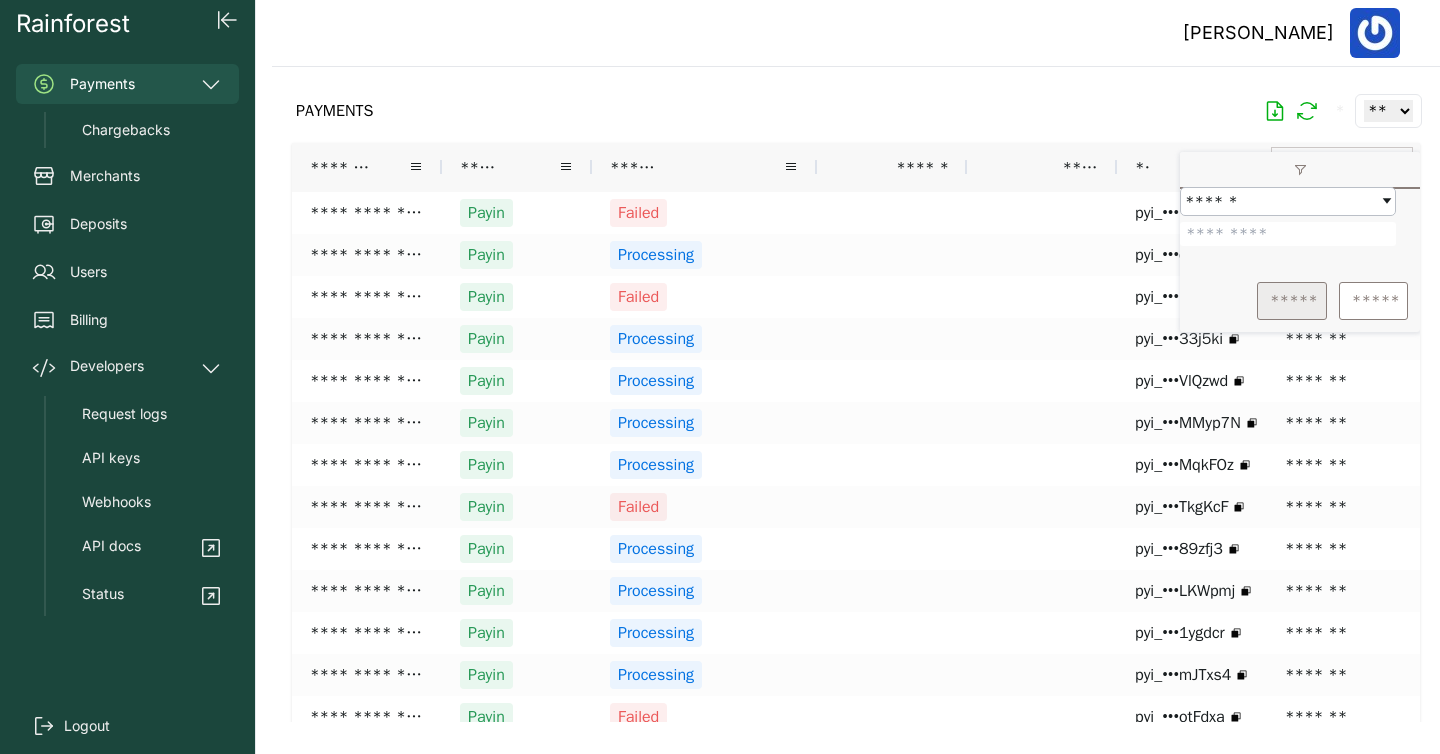 type on "*******" 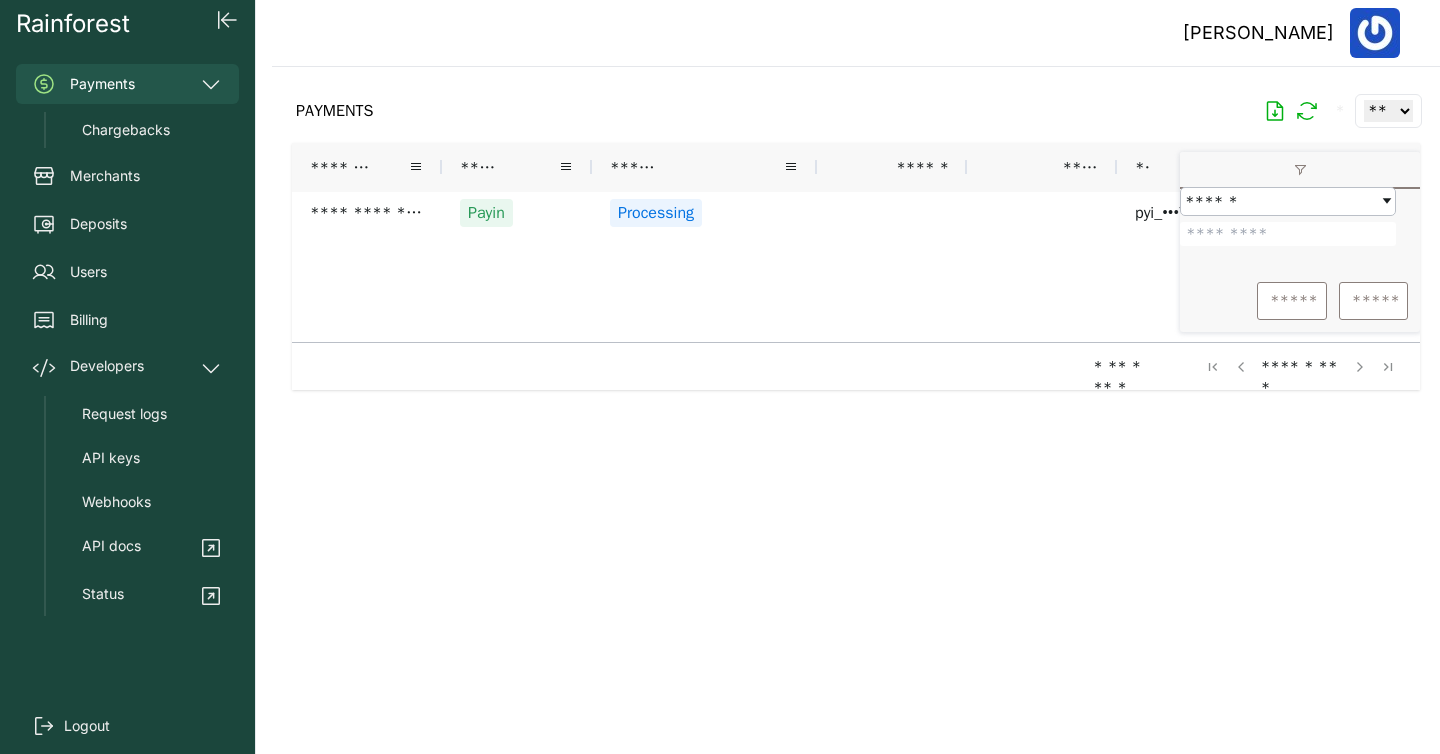 click on "**********" at bounding box center [1167, 267] 